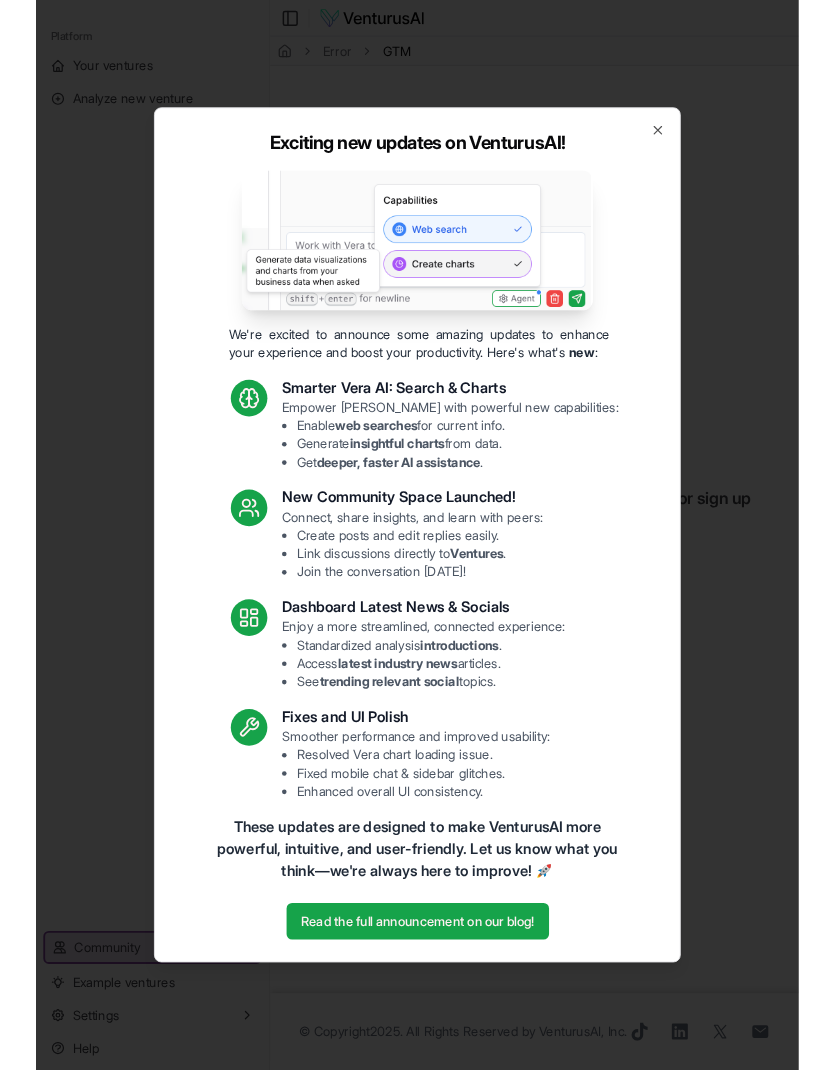 scroll, scrollTop: 0, scrollLeft: 0, axis: both 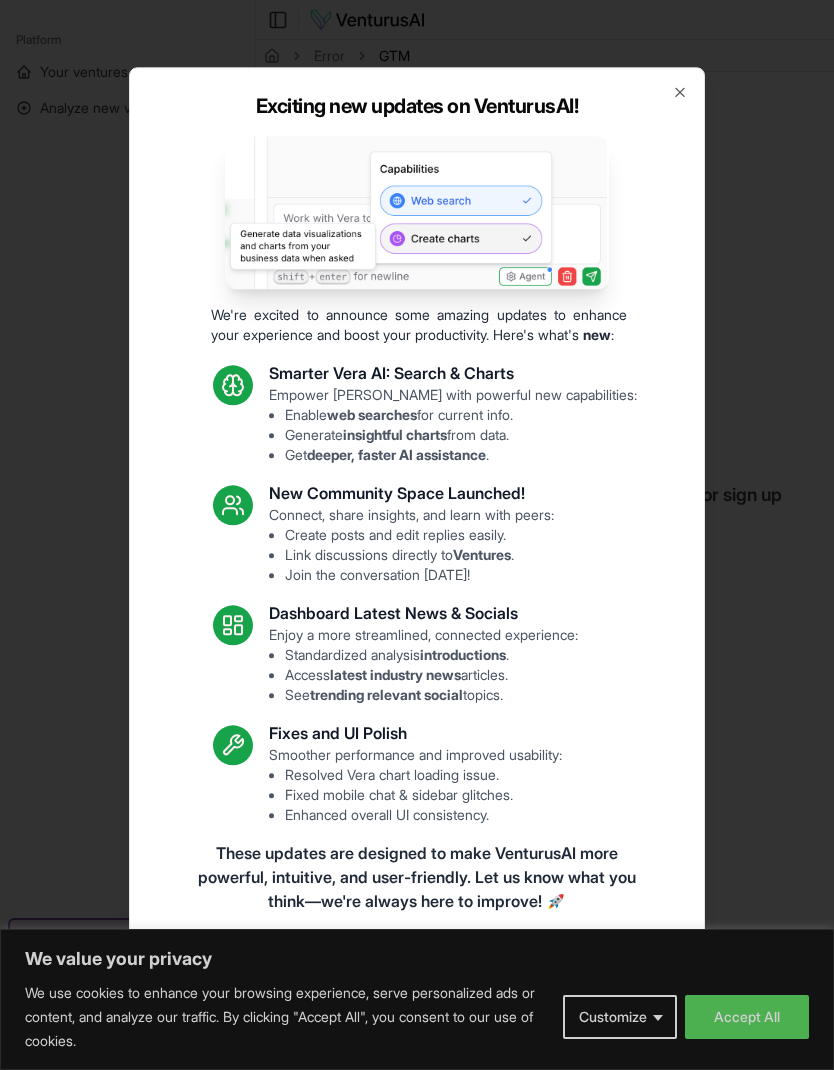 click at bounding box center (417, 535) 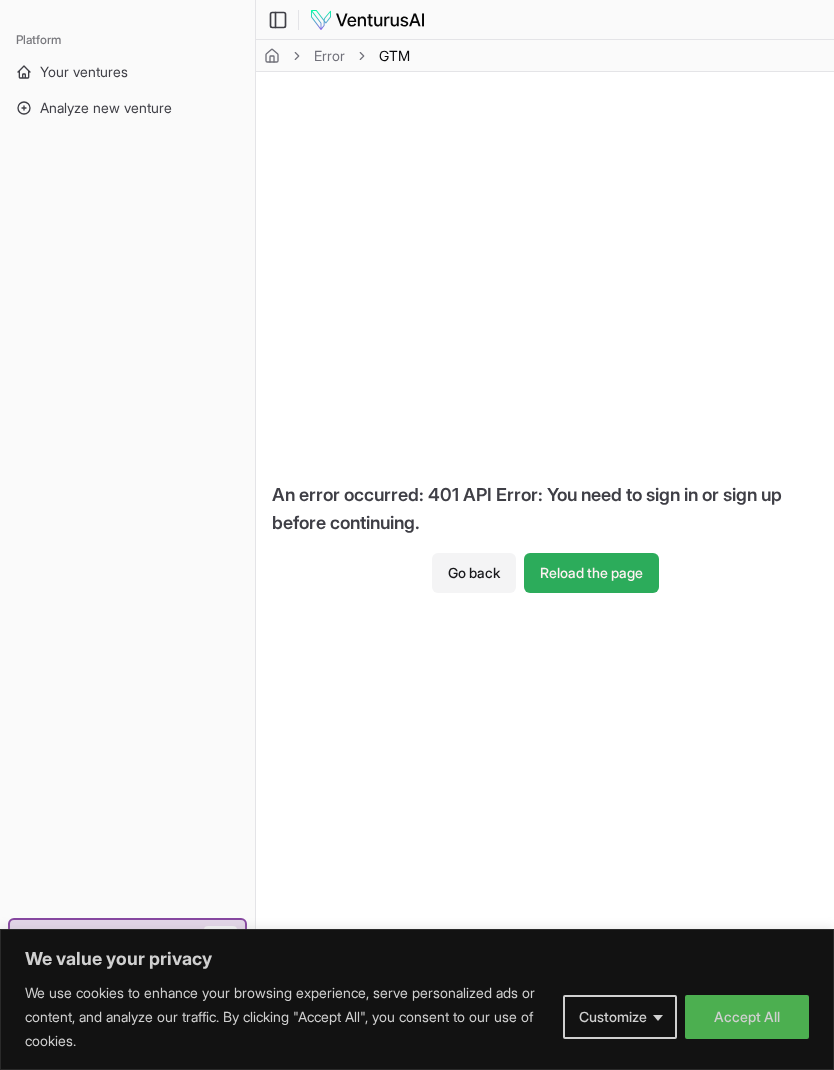 click on "Reload the page" at bounding box center (591, 573) 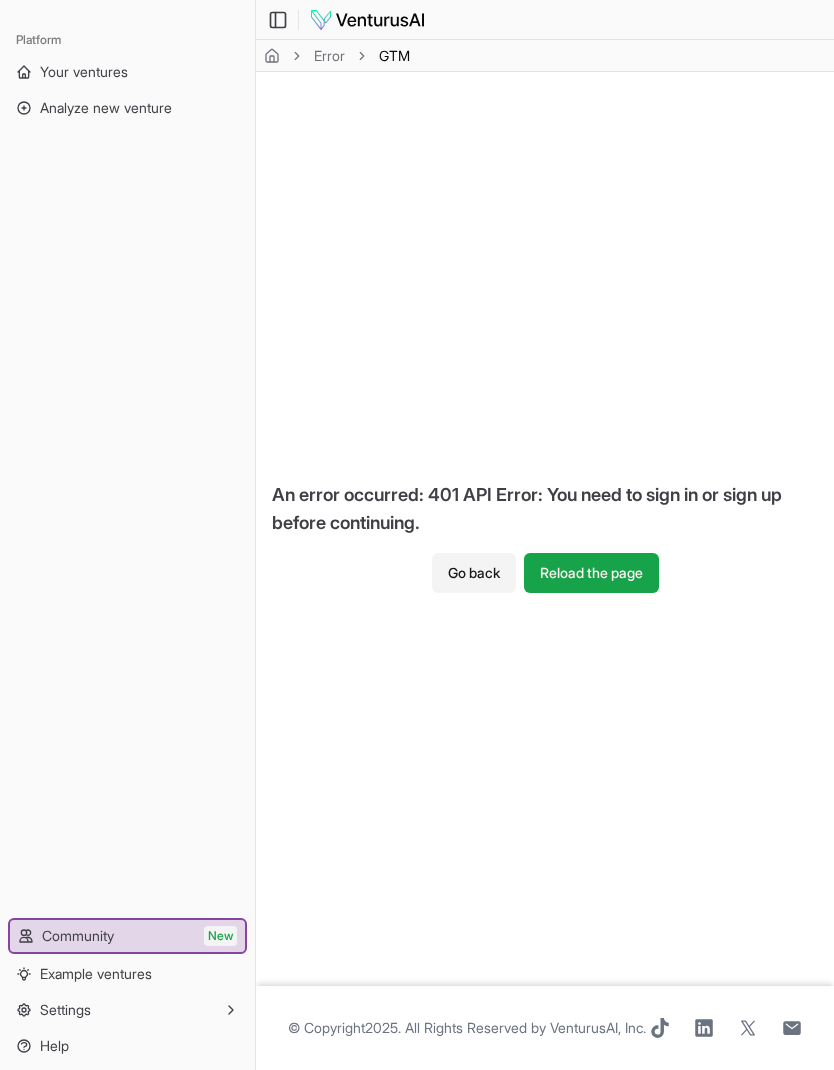 scroll, scrollTop: 0, scrollLeft: 0, axis: both 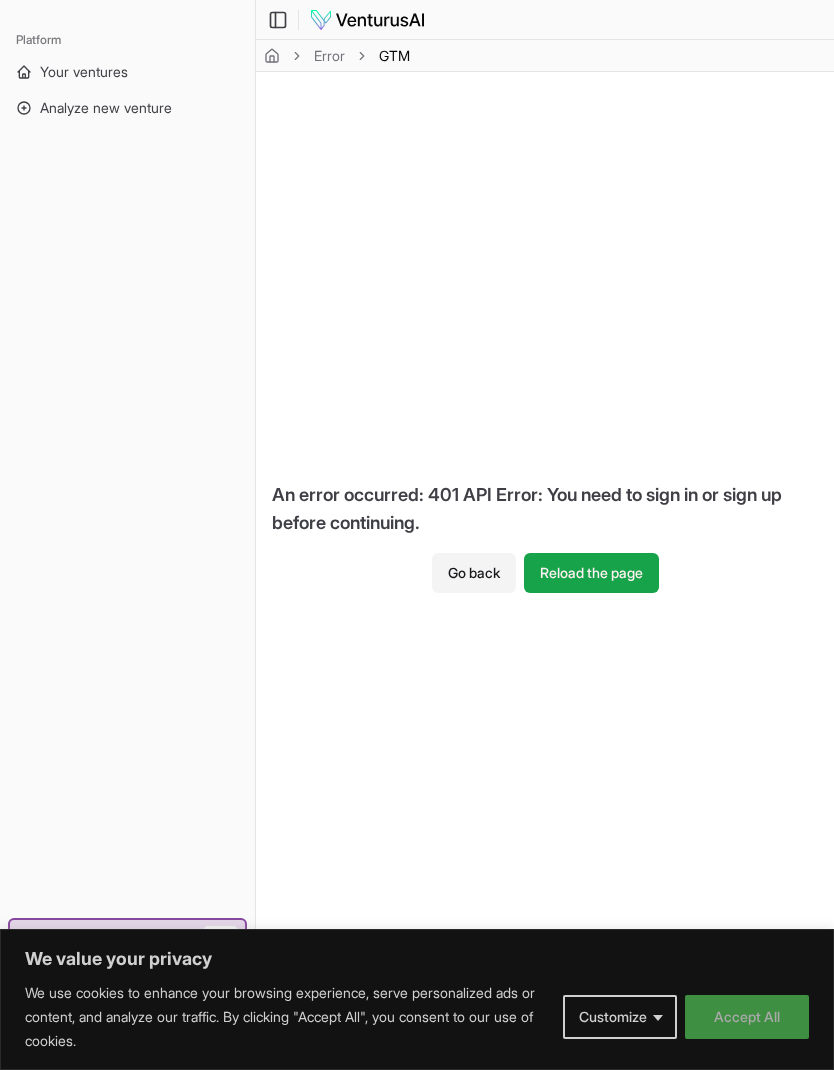 click on "Accept All" at bounding box center [747, 1017] 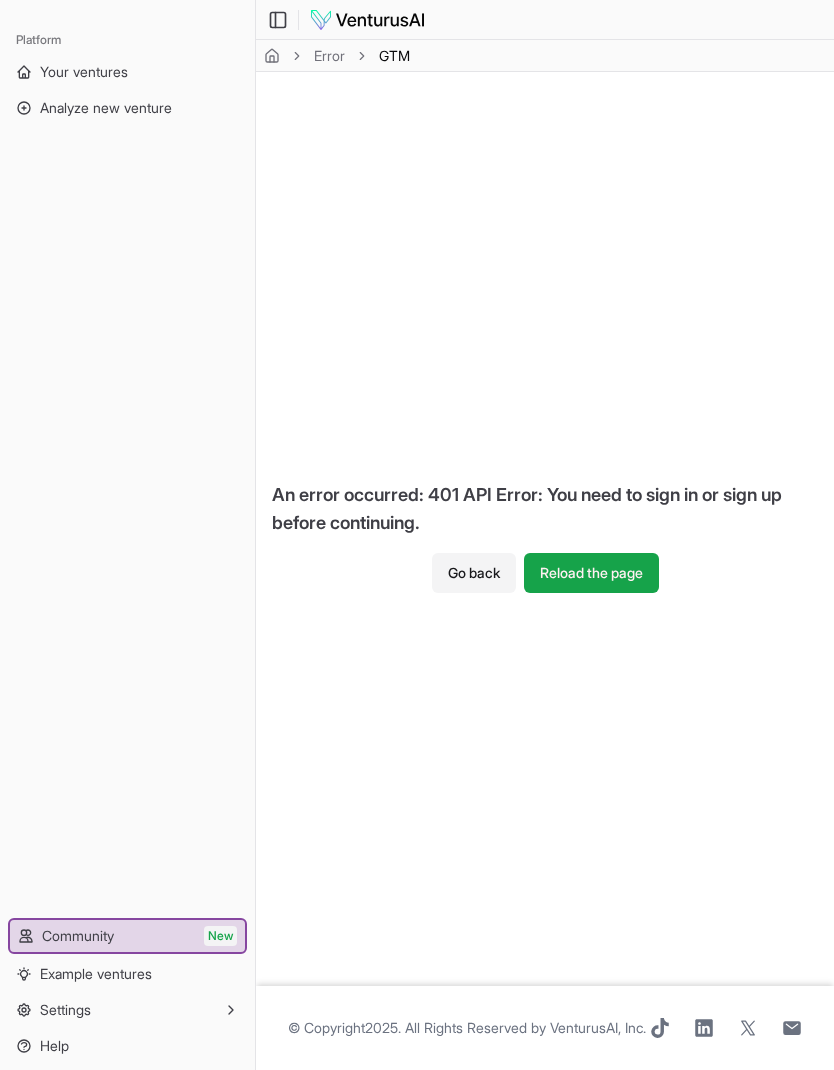 click on "Error Go-to-Market Strategy GTM" at bounding box center [337, 56] 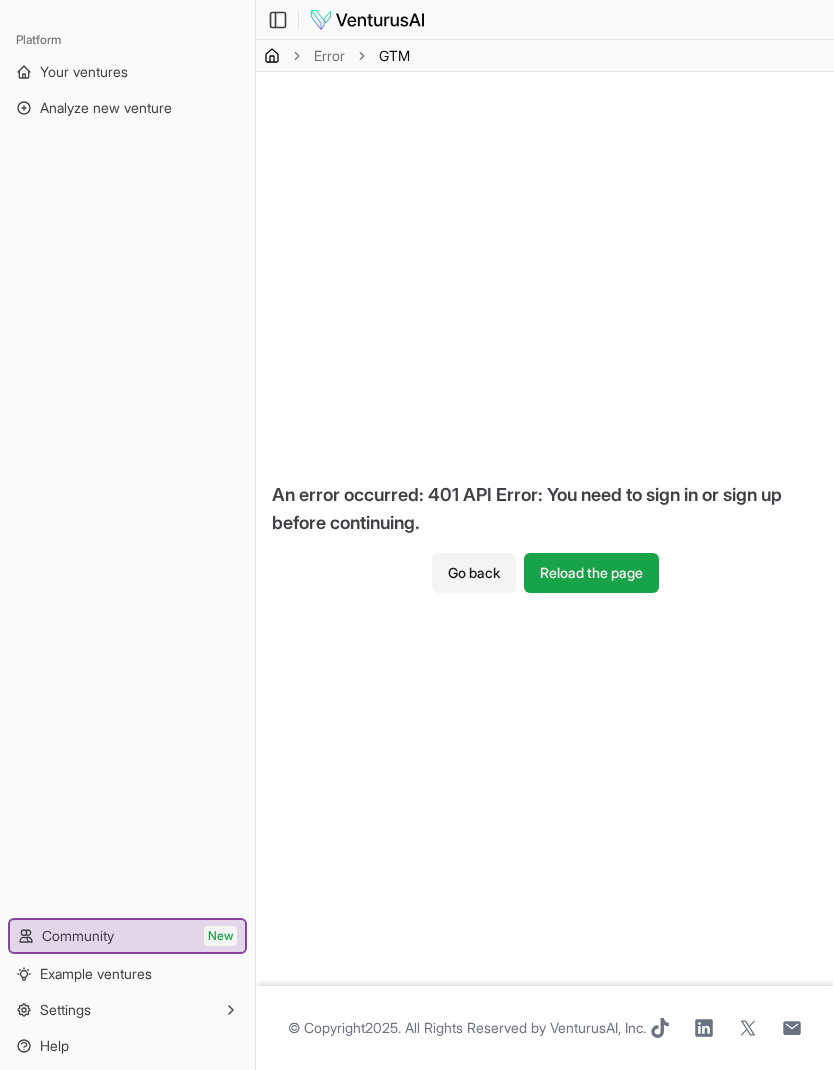 click 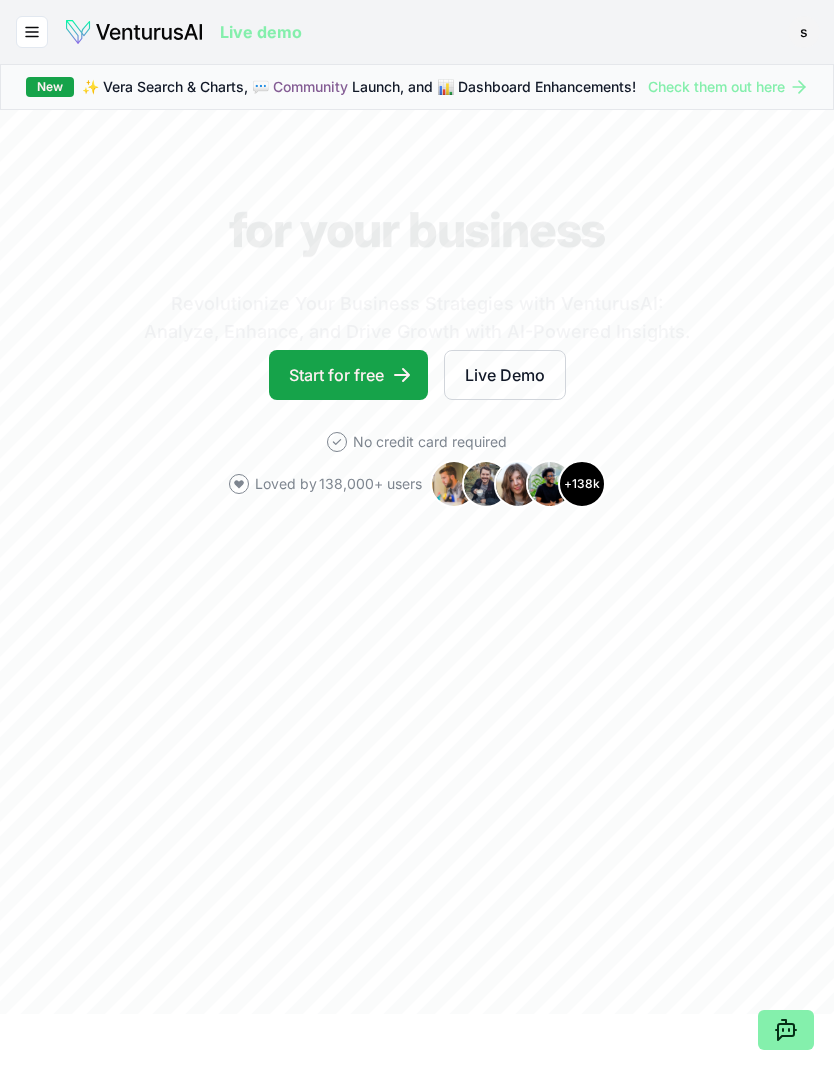 scroll, scrollTop: 0, scrollLeft: 0, axis: both 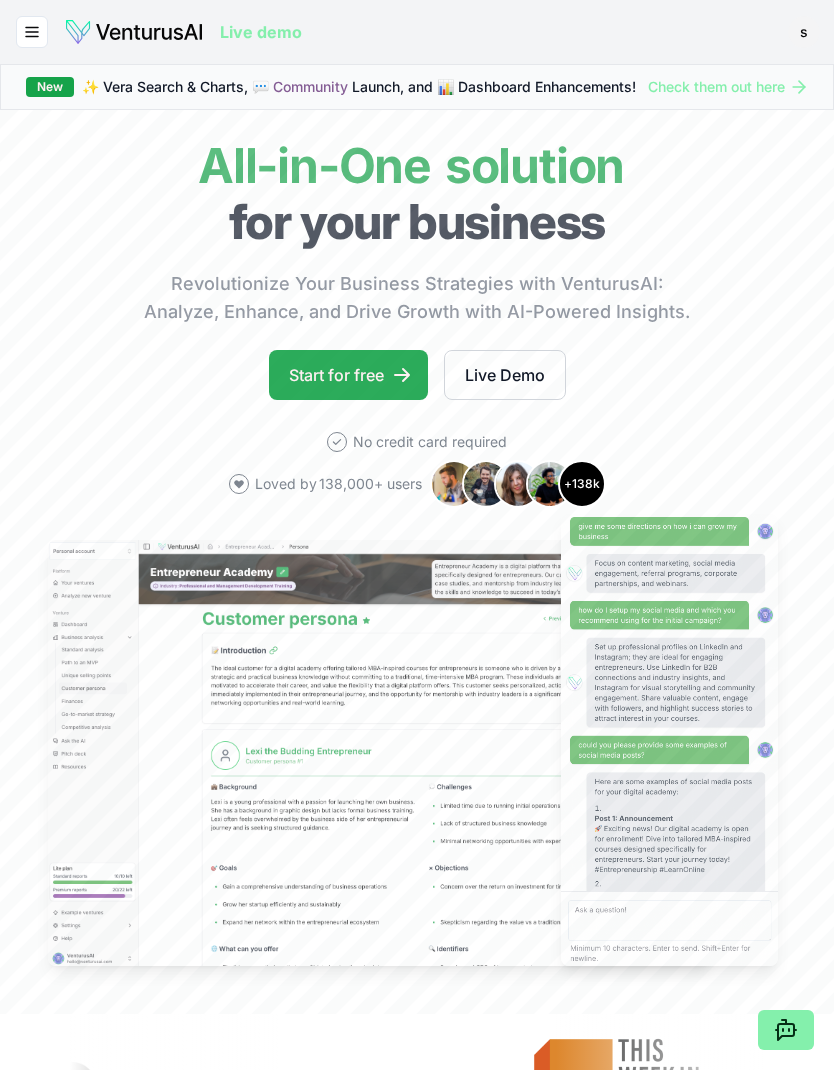 click on "Start for free" at bounding box center [348, 375] 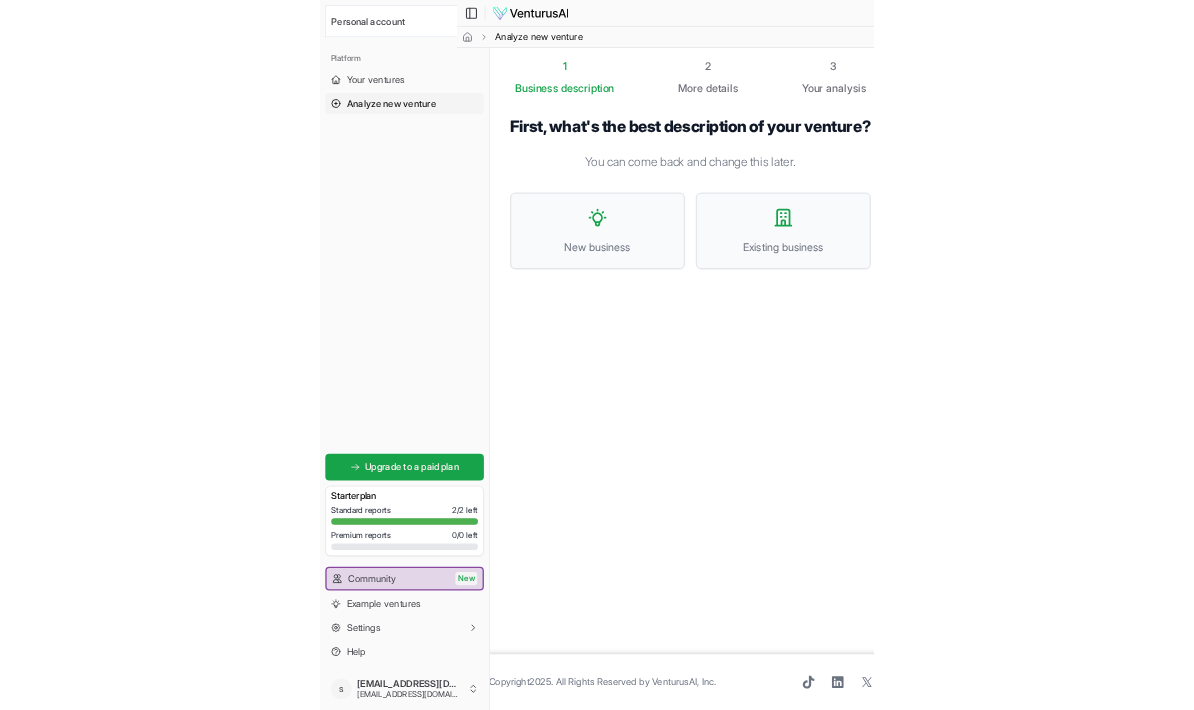scroll, scrollTop: 0, scrollLeft: 0, axis: both 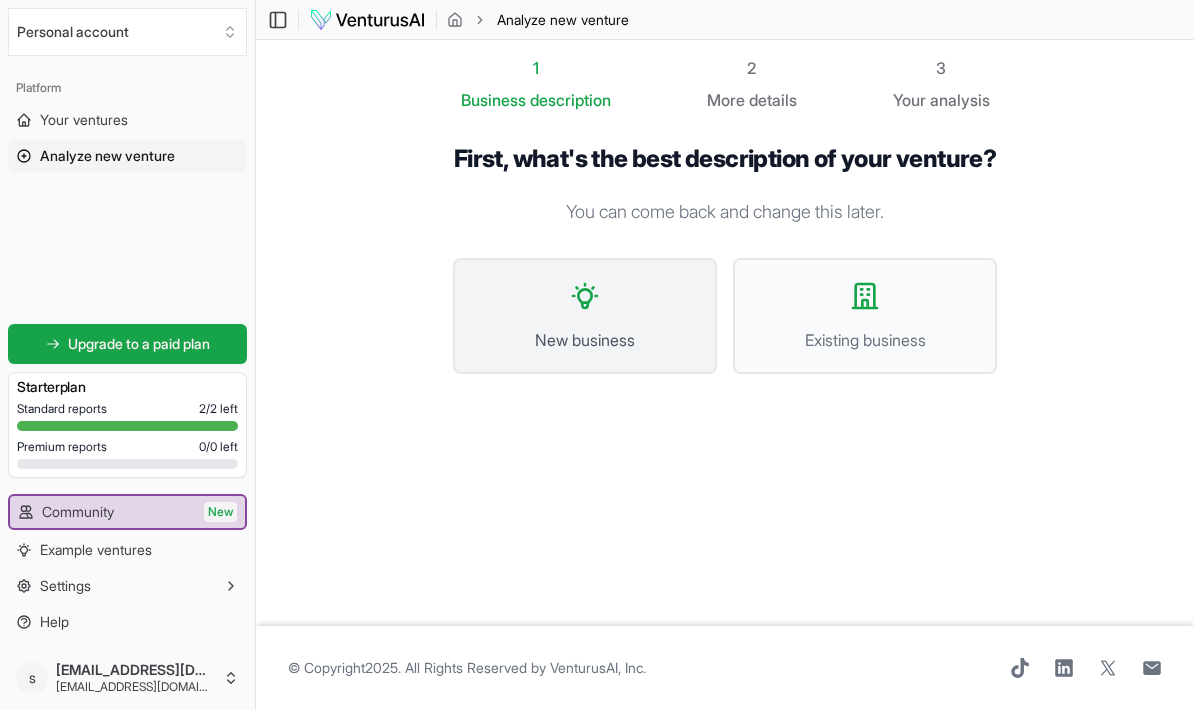 click on "New business" at bounding box center [585, 316] 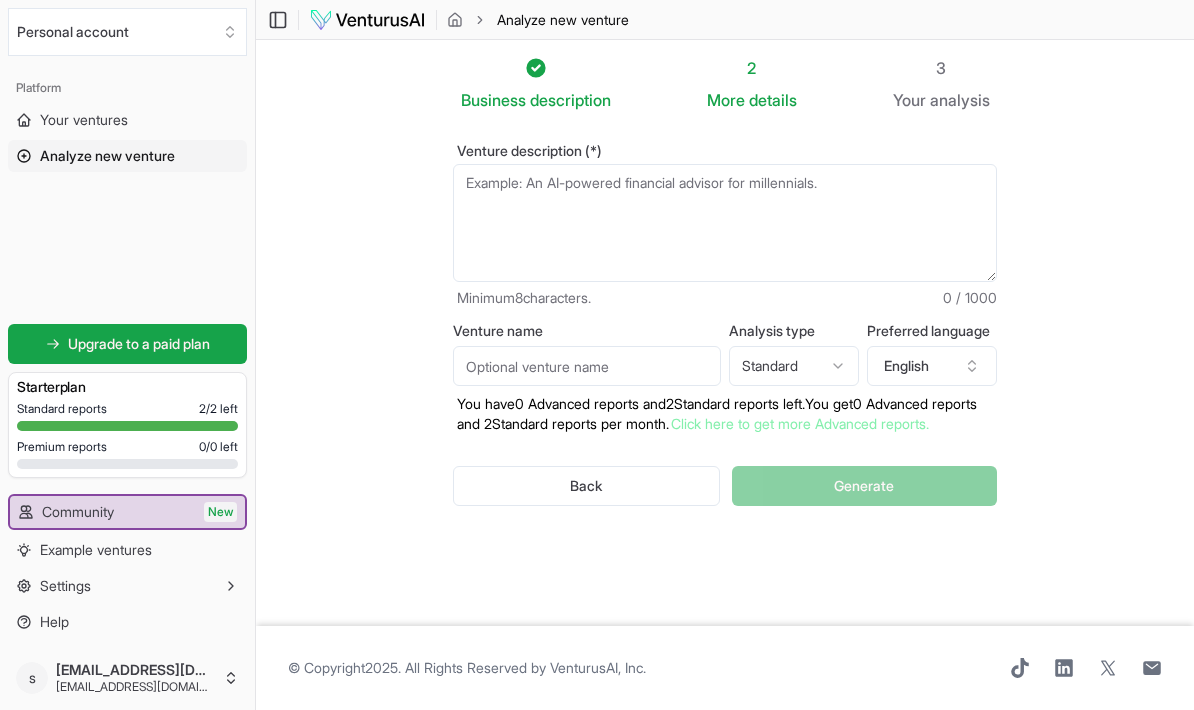 click on "Venture description (*)" at bounding box center (725, 223) 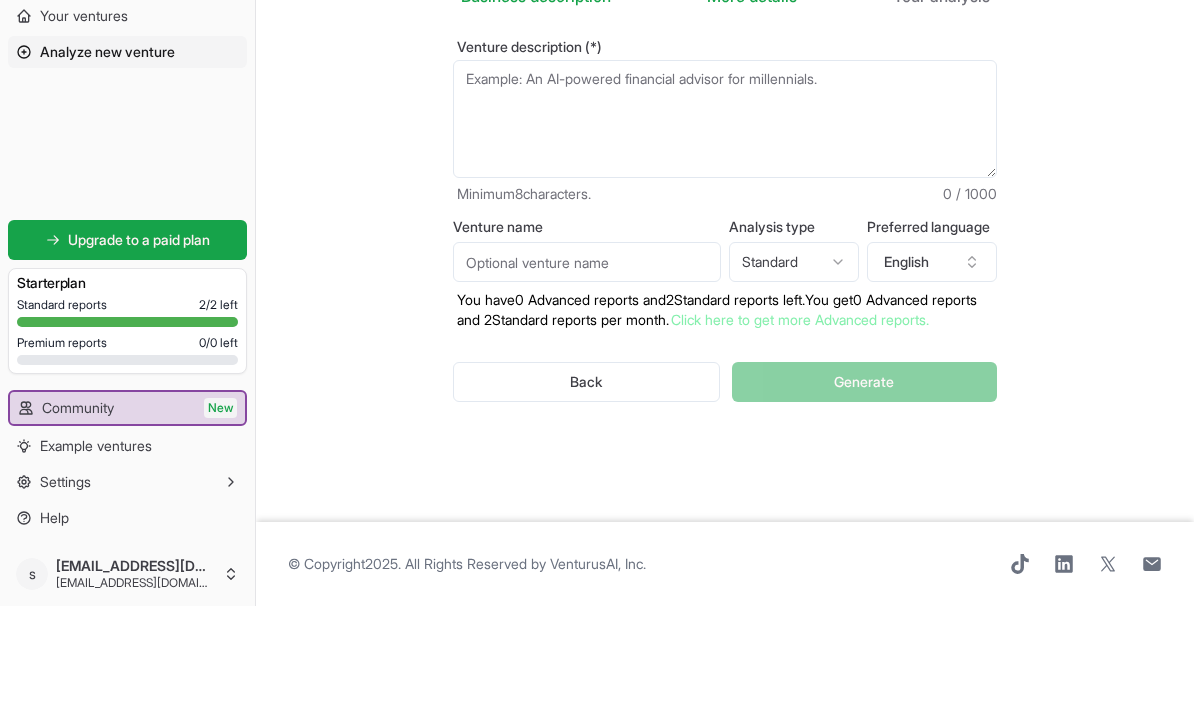 click on "Platform Your ventures Analyze new venture Get started for free Upgrade to a paid plan Starter  plan Standard reports 2 / 2   left Premium reports 0 / 0   left Community New Example ventures Settings Help" at bounding box center [127, 355] 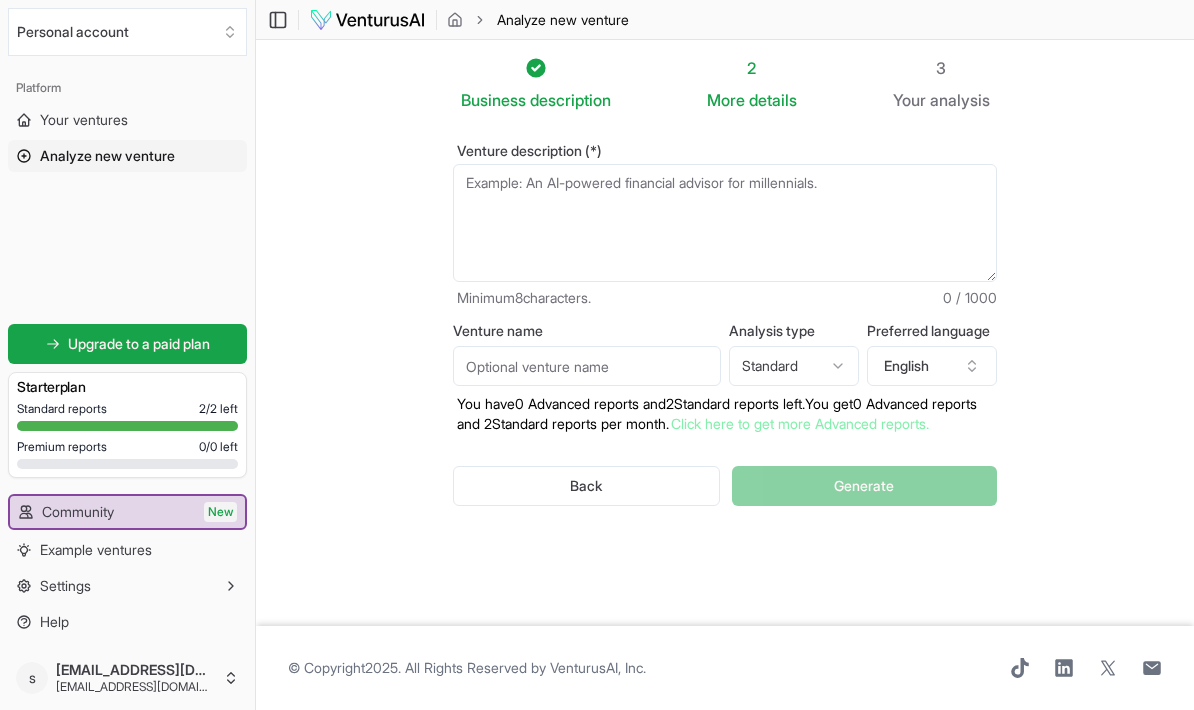 click on "Venture description (*)" at bounding box center (725, 223) 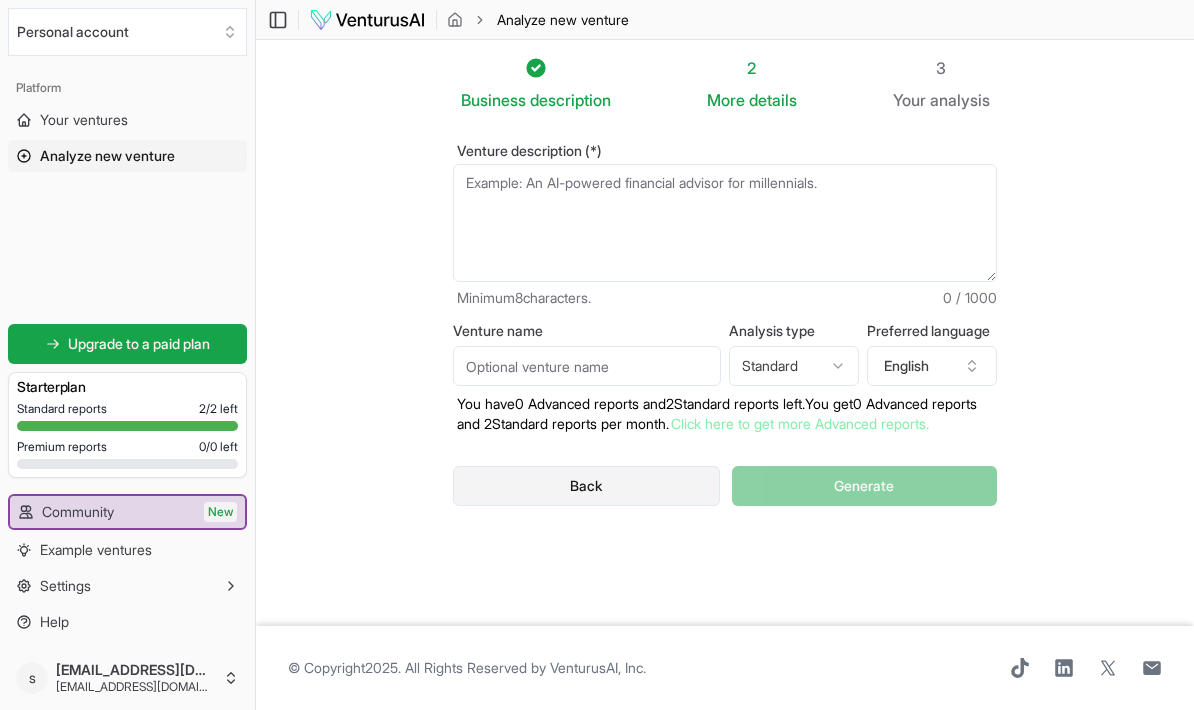 click on "Back" at bounding box center [586, 486] 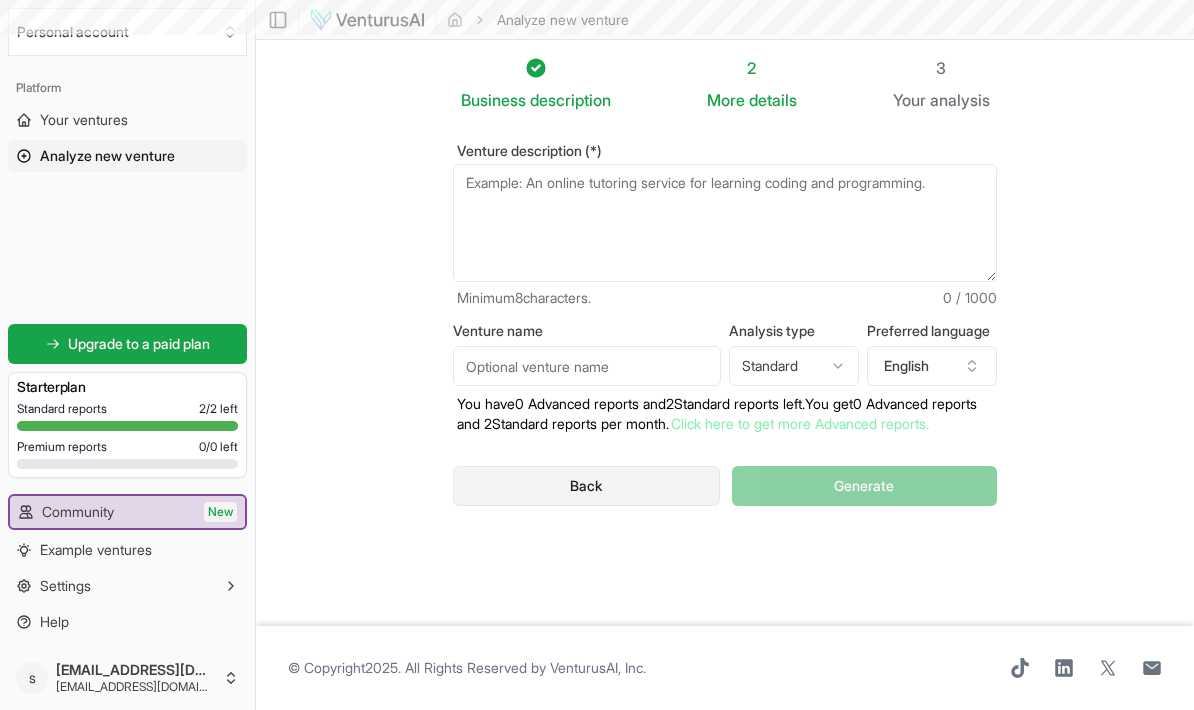 scroll, scrollTop: 0, scrollLeft: 0, axis: both 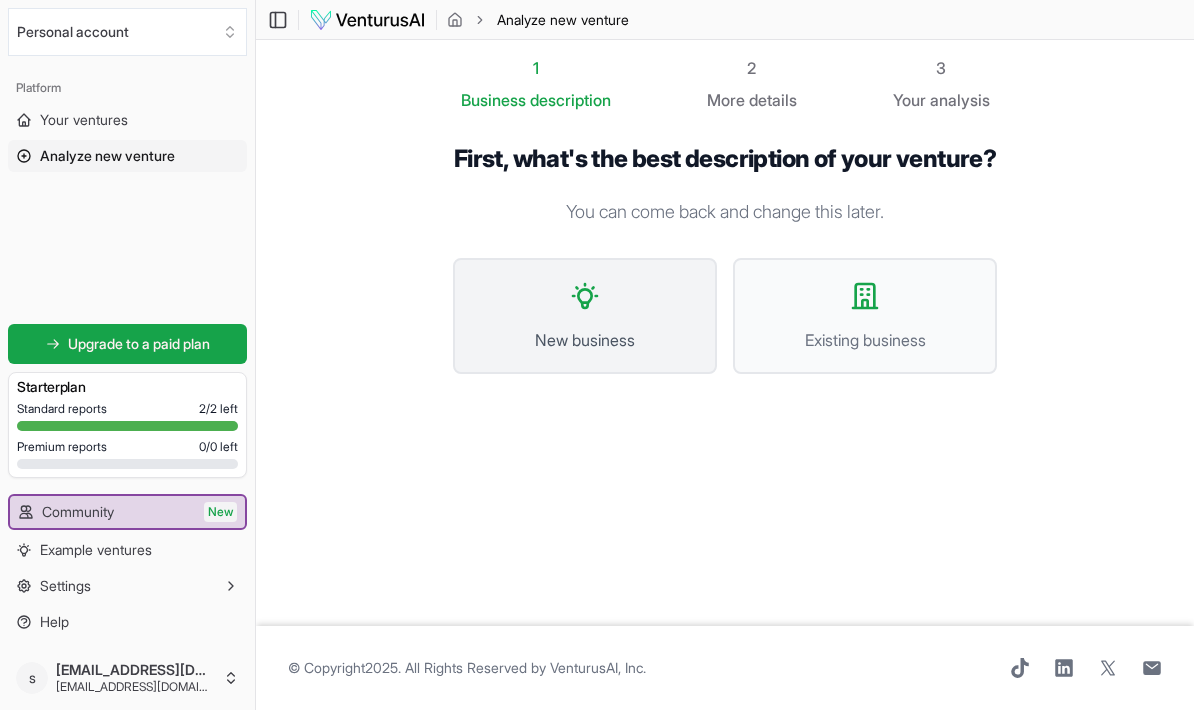click on "New business" at bounding box center [585, 316] 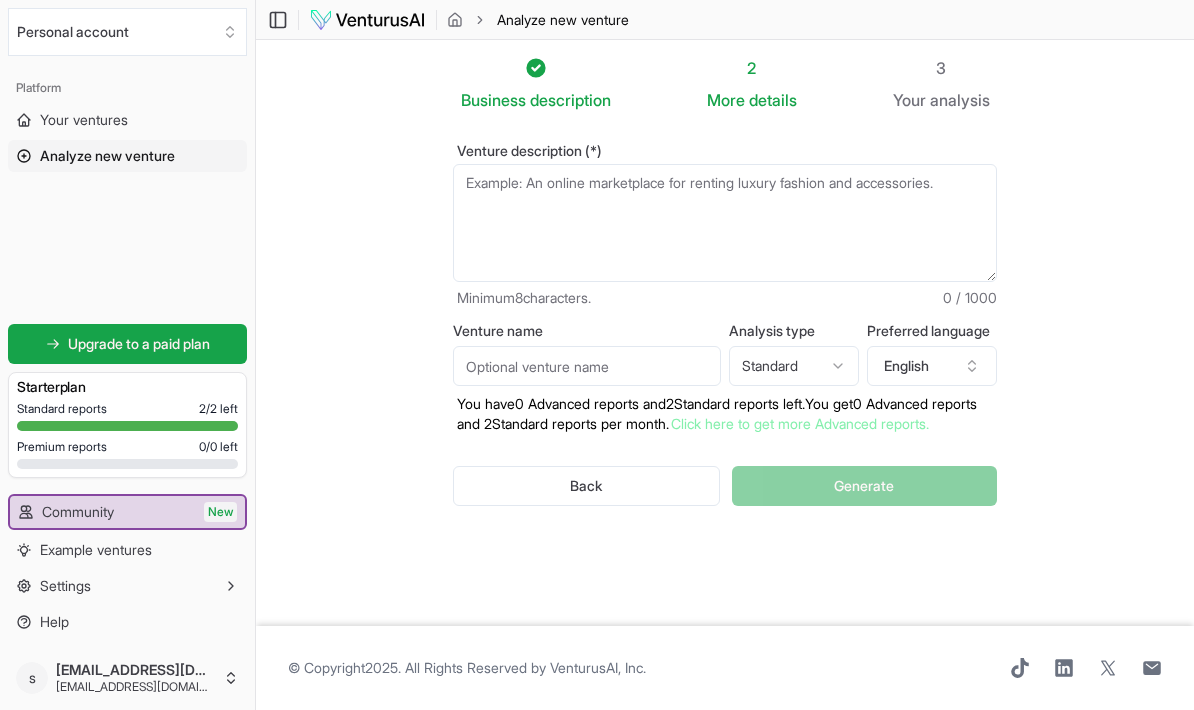 click on "Venture description (*)" at bounding box center [725, 223] 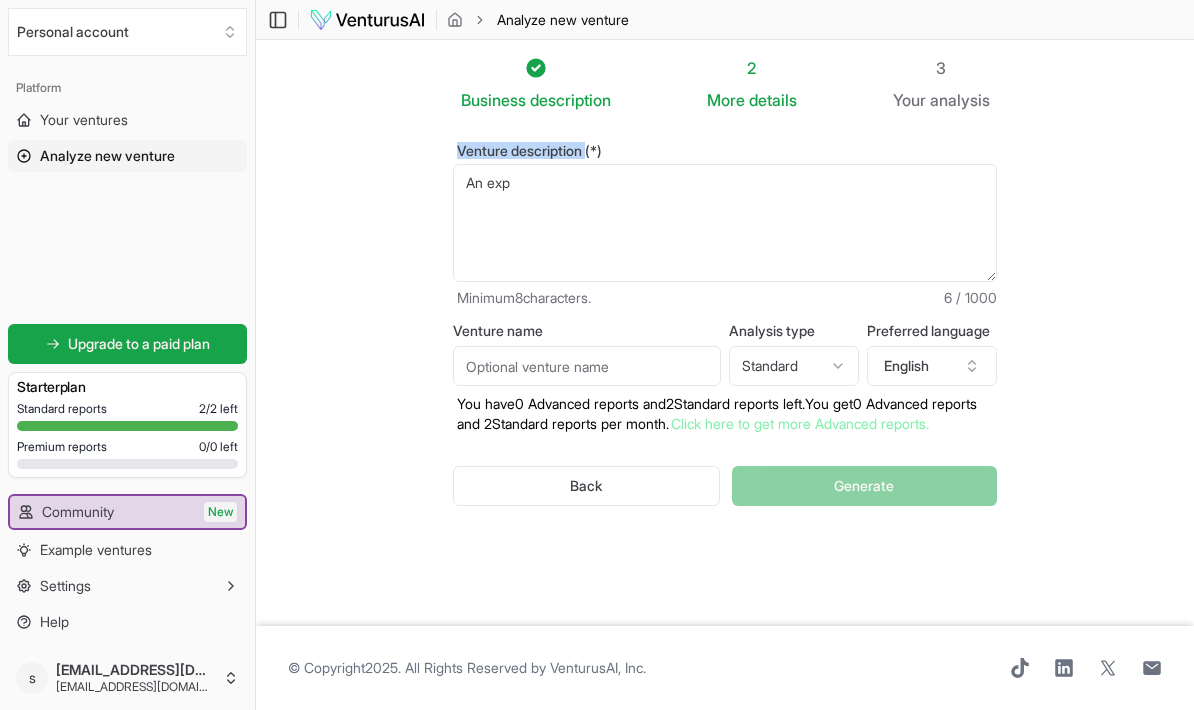 copy on "Venture description" 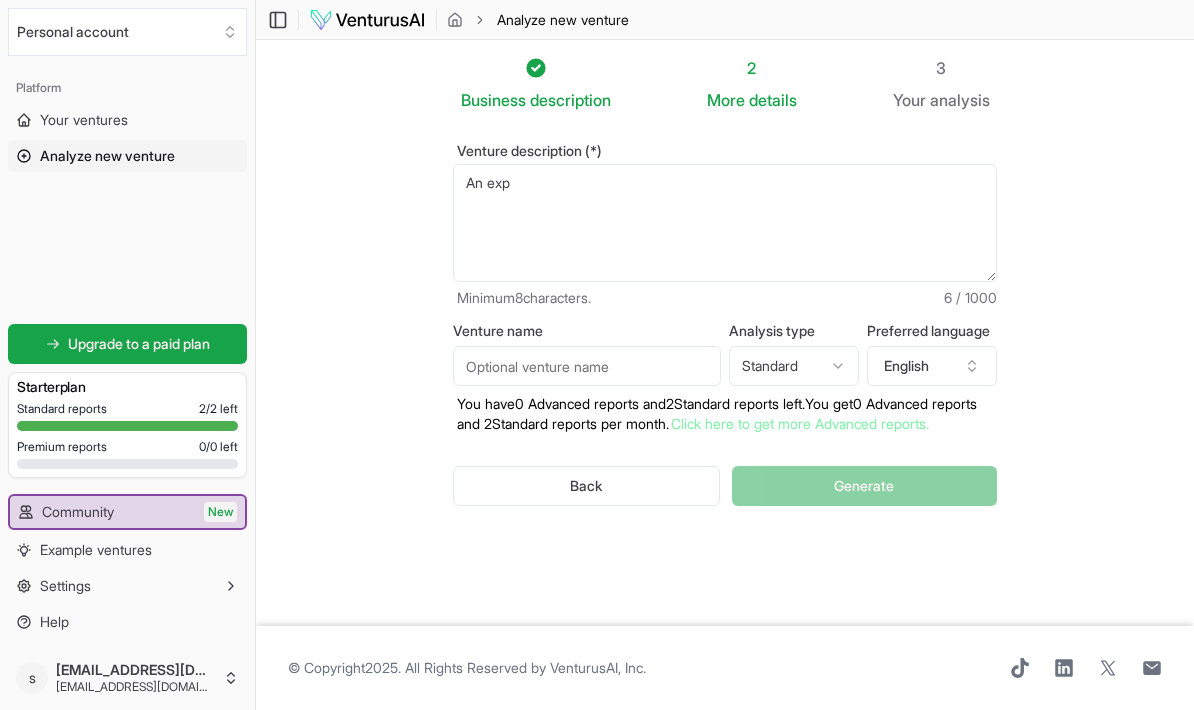 paste on "fter 13 years as a captive agent, [Your Agency Name] is launching as an independent health insurance agency, offering comprehensive and unbiased solutions. We empower small businesses, large corporations, families, and individuals with access to a full spectrum of health, ACA, dental, life, and vision plans, ensuring personalized coverage that truly fits their needs." 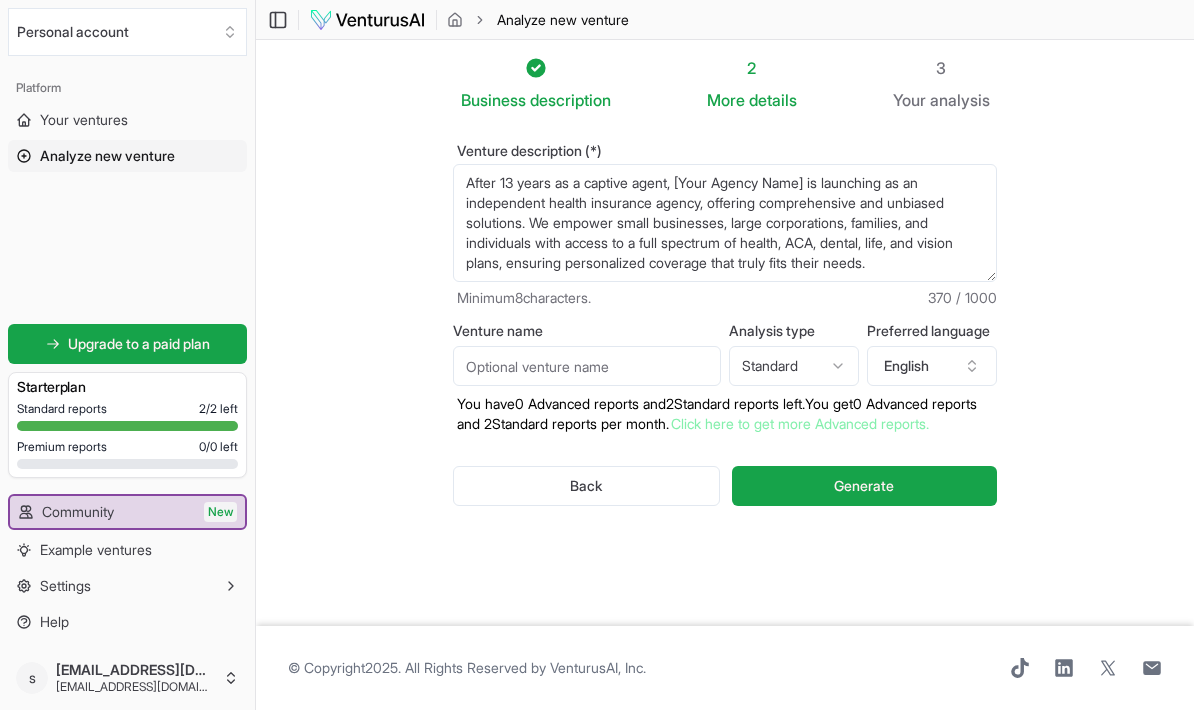 click on "After 13 years as a captive agent, [Your Agency Name] is launching as an independent health insurance agency, offering comprehensive and unbiased solutions. We empower small businesses, large corporations, families, and individuals with access to a full spectrum of health, ACA, dental, life, and vision plans, ensuring personalized coverage that truly fits their needs." at bounding box center (725, 223) 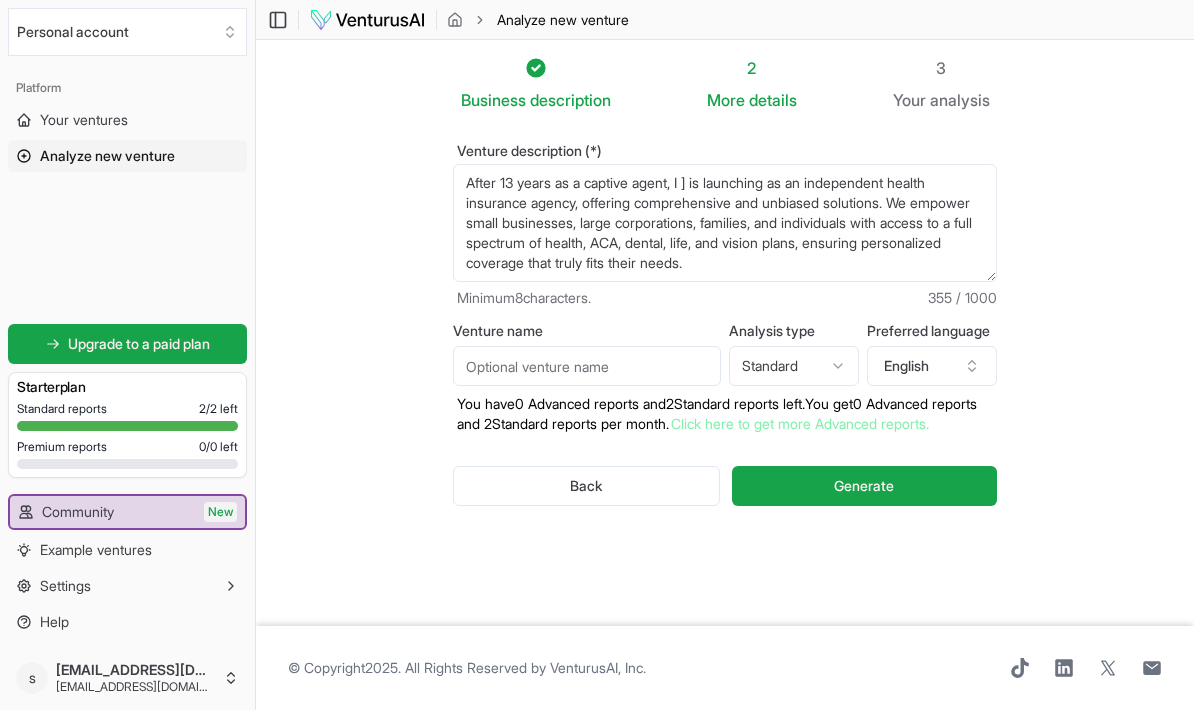 click on "After 13 years as a captive agent, I ] is launching as an independent health insurance agency, offering comprehensive and unbiased solutions. We empower small businesses, large corporations, families, and individuals with access to a full spectrum of health, ACA, dental, life, and vision plans, ensuring personalized coverage that truly fits their needs." at bounding box center (725, 223) 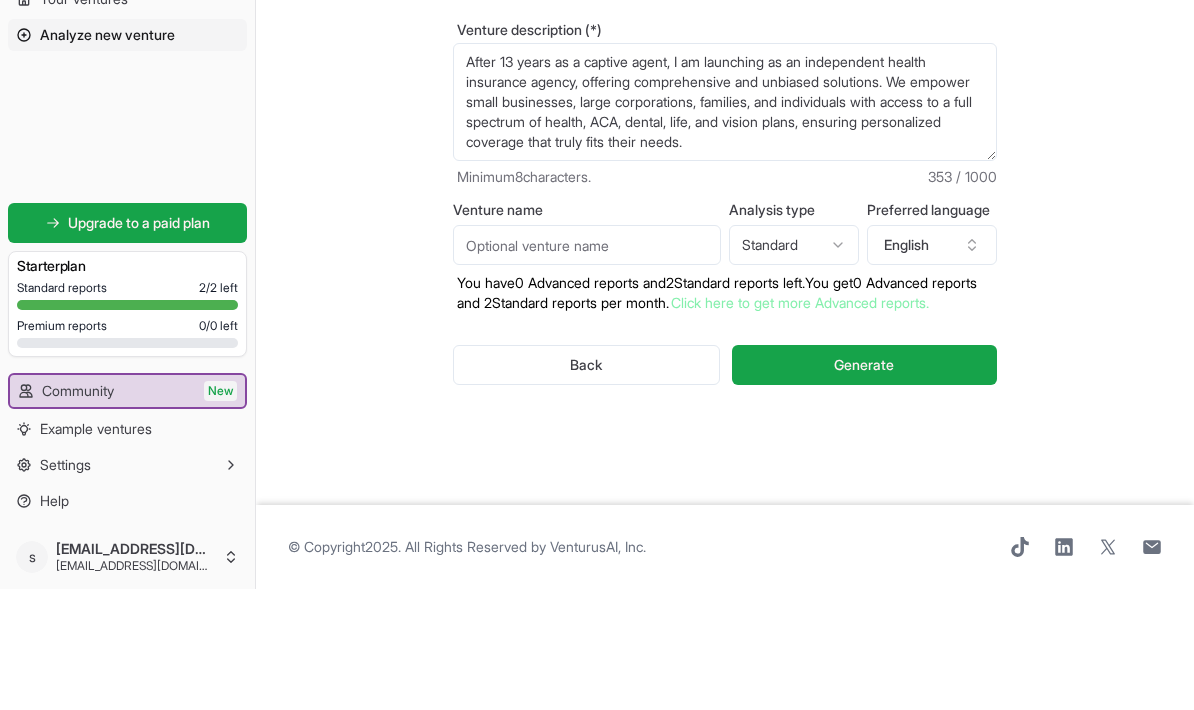 type on "After 13 years as a captive agent, I am launching as an independent health insurance agency, offering comprehensive and unbiased solutions. We empower small businesses, large corporations, families, and individuals with access to a full spectrum of health, ACA, dental, life, and vision plans, ensuring personalized coverage that truly fits their needs." 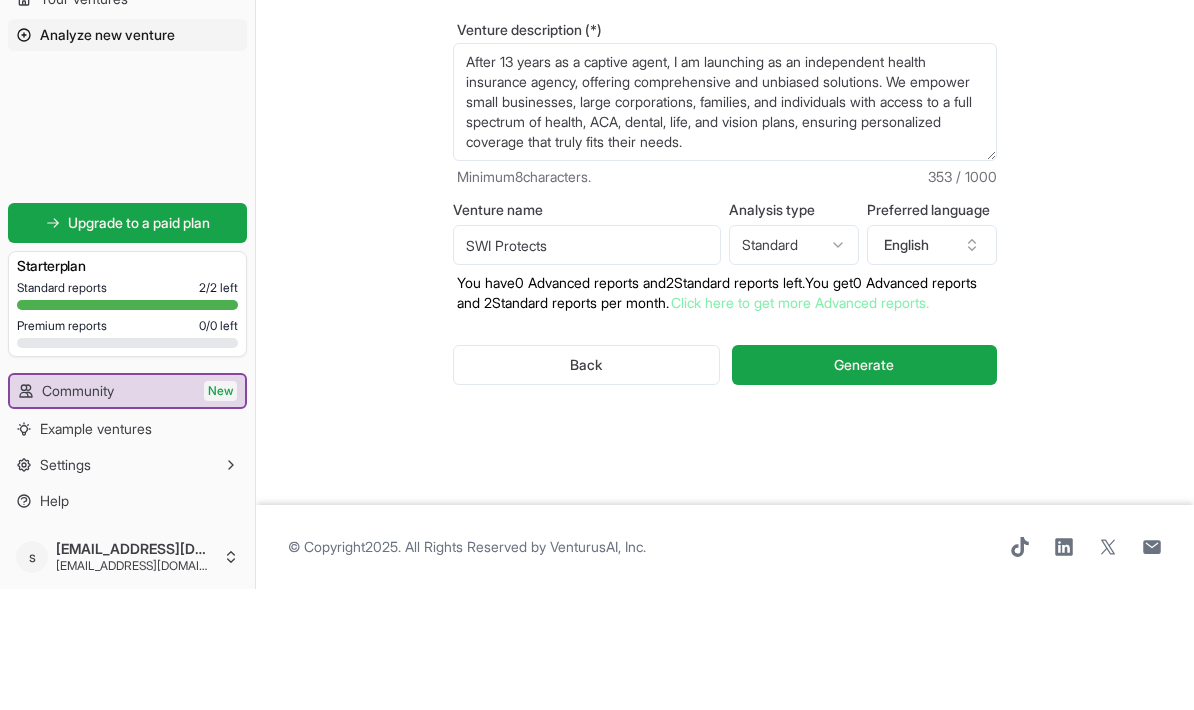 type on "SWI Protects" 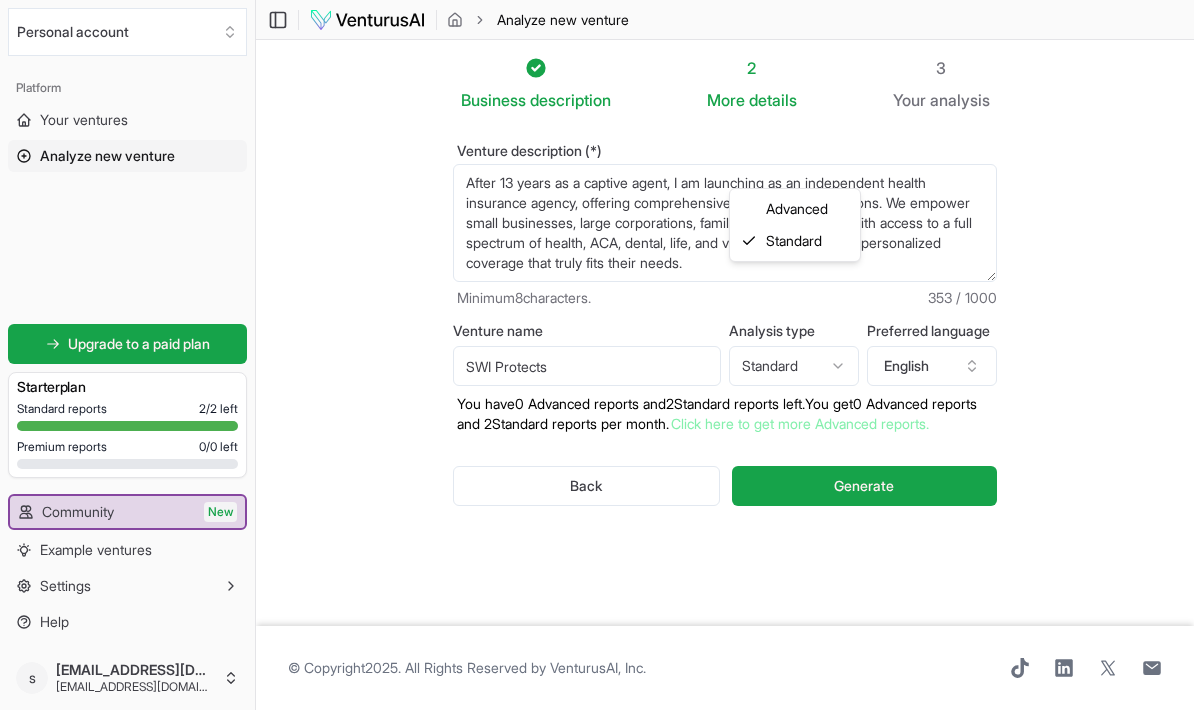 click on "We value your privacy We use cookies to enhance your browsing experience, serve personalized ads or content, and analyze our traffic. By clicking "Accept All", you consent to our use of cookies. Customize    Accept All Customize Consent Preferences   We use cookies to help you navigate efficiently and perform certain functions. You will find detailed information about all cookies under each consent category below. The cookies that are categorized as "Necessary" are stored on your browser as they are essential for enabling the basic functionalities of the site. ...  Show more Necessary Always Active Necessary cookies are required to enable the basic features of this site, such as providing secure log-in or adjusting your consent preferences. These cookies do not store any personally identifiable data. Cookie cookieyes-consent Duration 1 year Description Cookie __cf_bm Duration 1 hour Description This cookie, set by Cloudflare, is used to support Cloudflare Bot Management.  Cookie _cfuvid Duration session lidc" at bounding box center [597, 355] 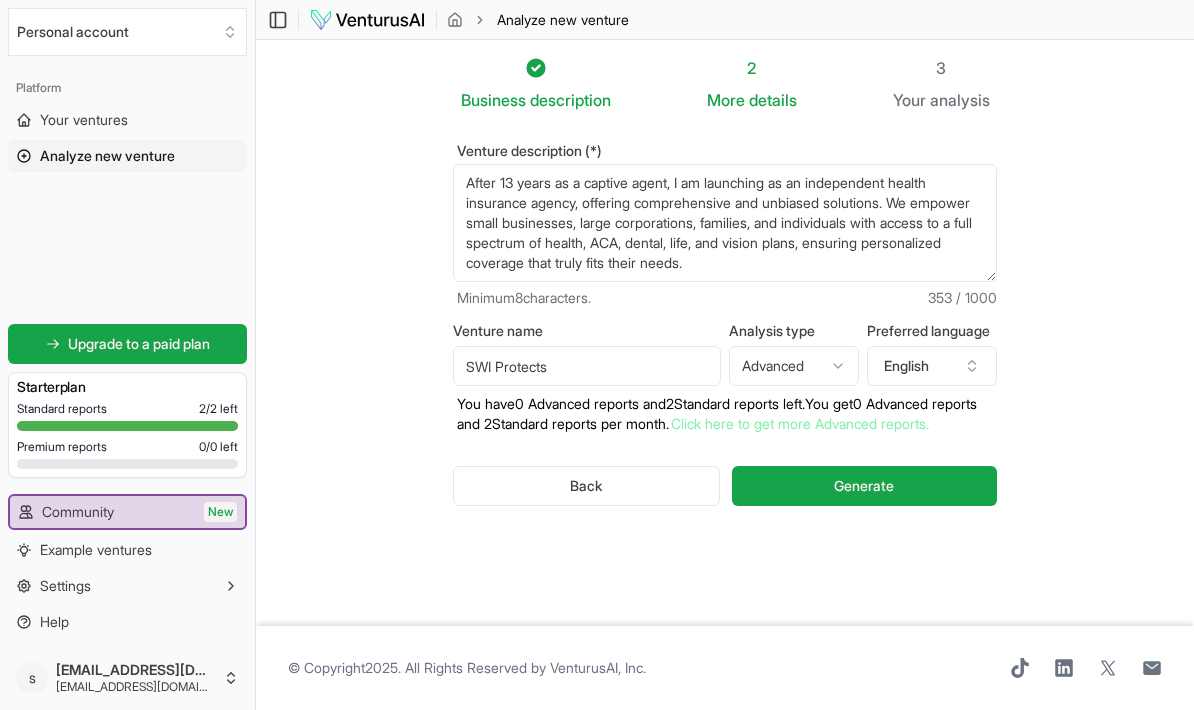 click on "Click here to get more Advanced reports." at bounding box center [800, 423] 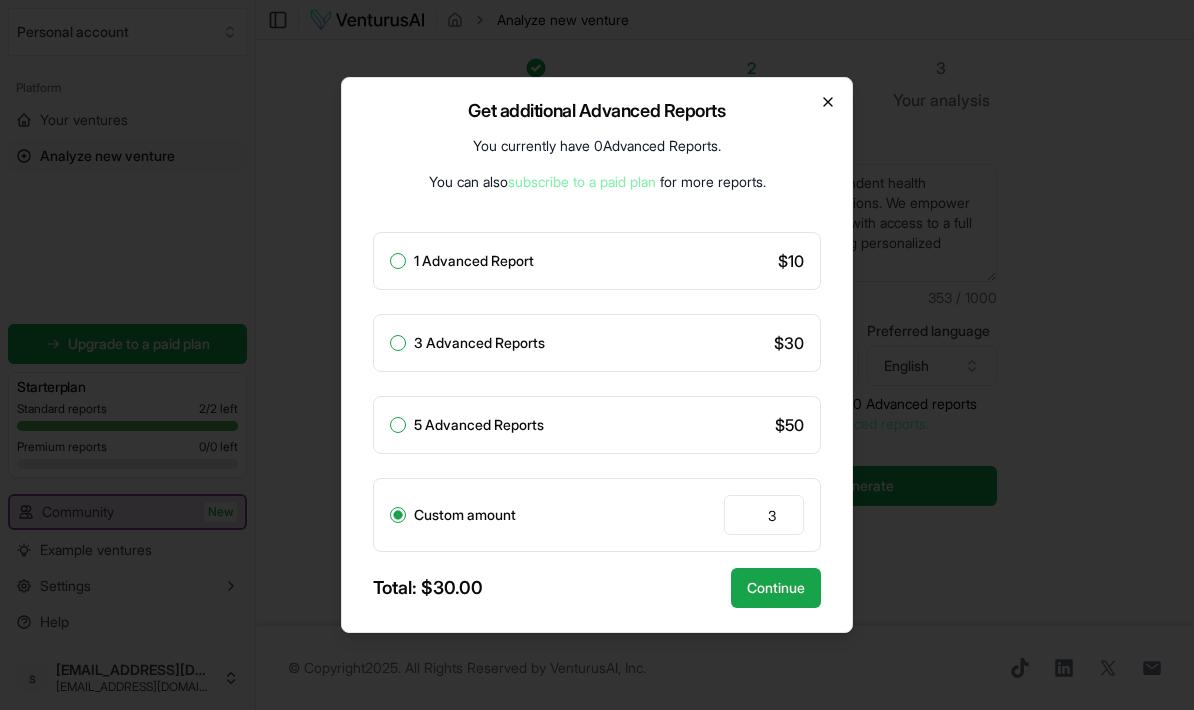 click 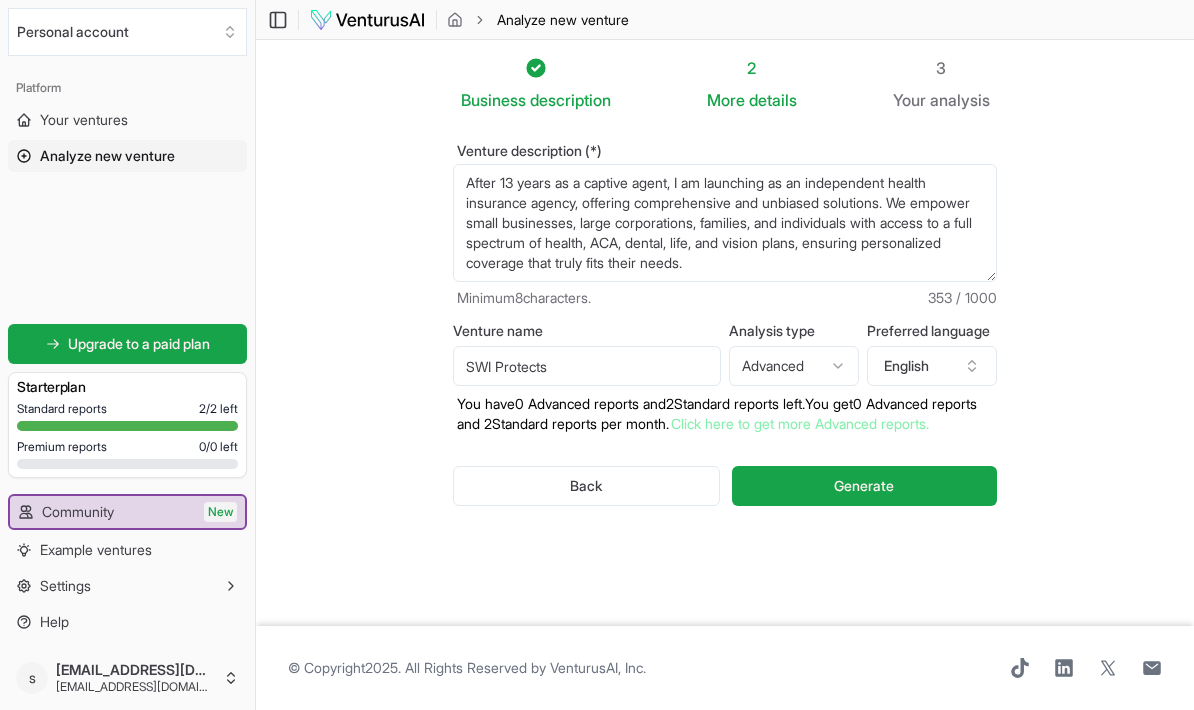 click on "Analysis type" at bounding box center [794, 331] 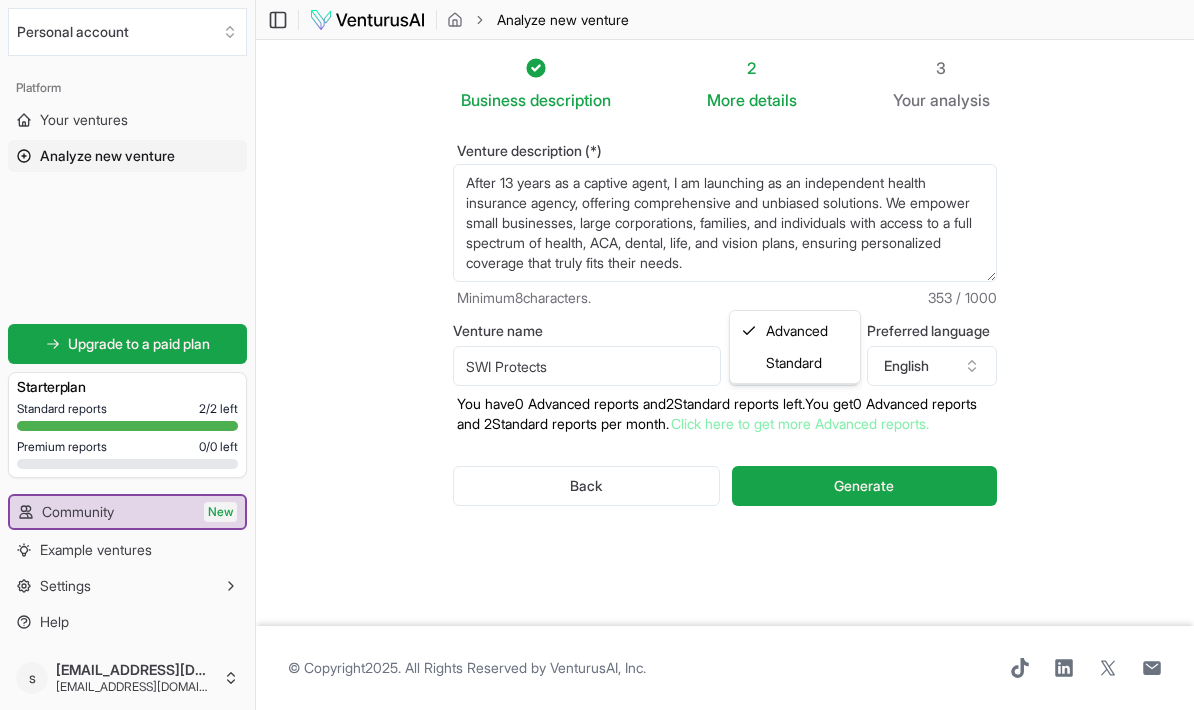 select on "standard" 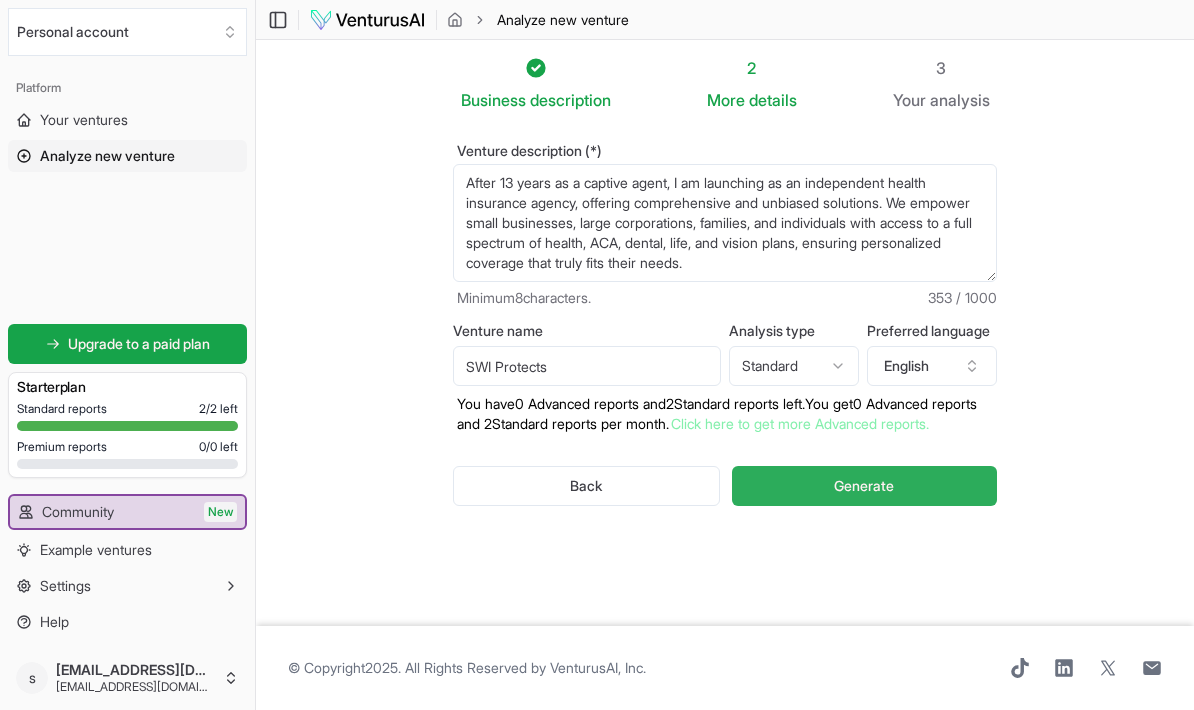 click on "Generate" at bounding box center (864, 486) 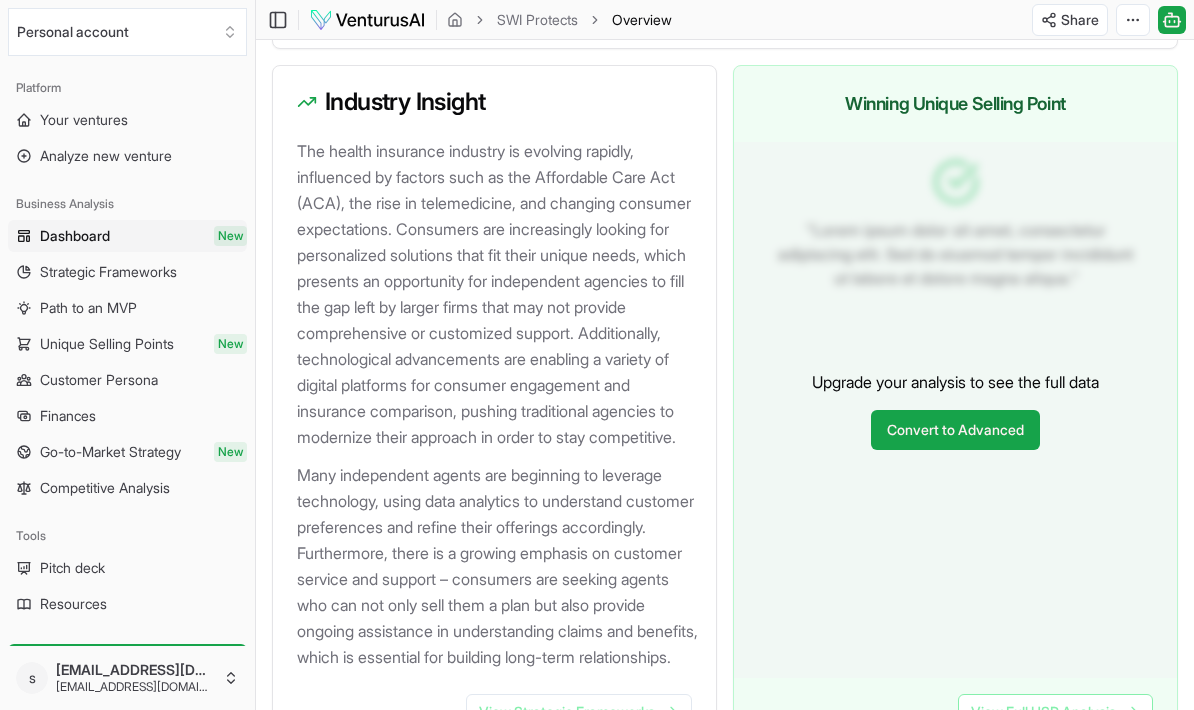 scroll, scrollTop: 2071, scrollLeft: 0, axis: vertical 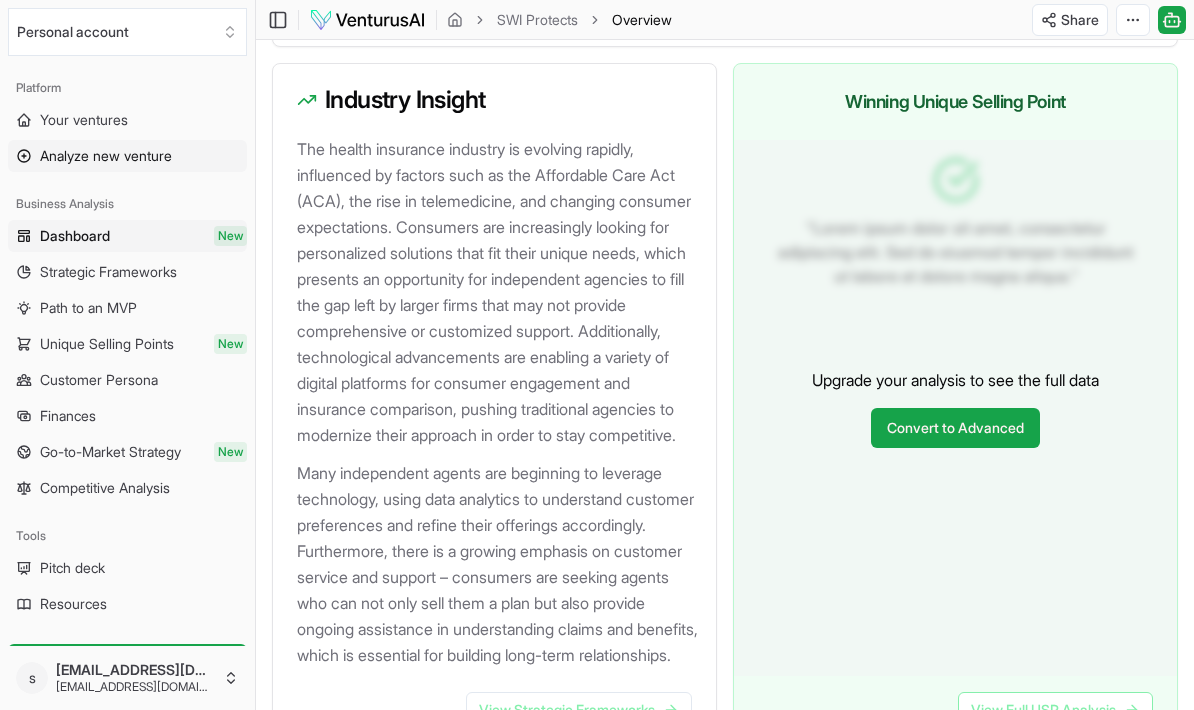 click on "Analyze new venture" at bounding box center [106, 156] 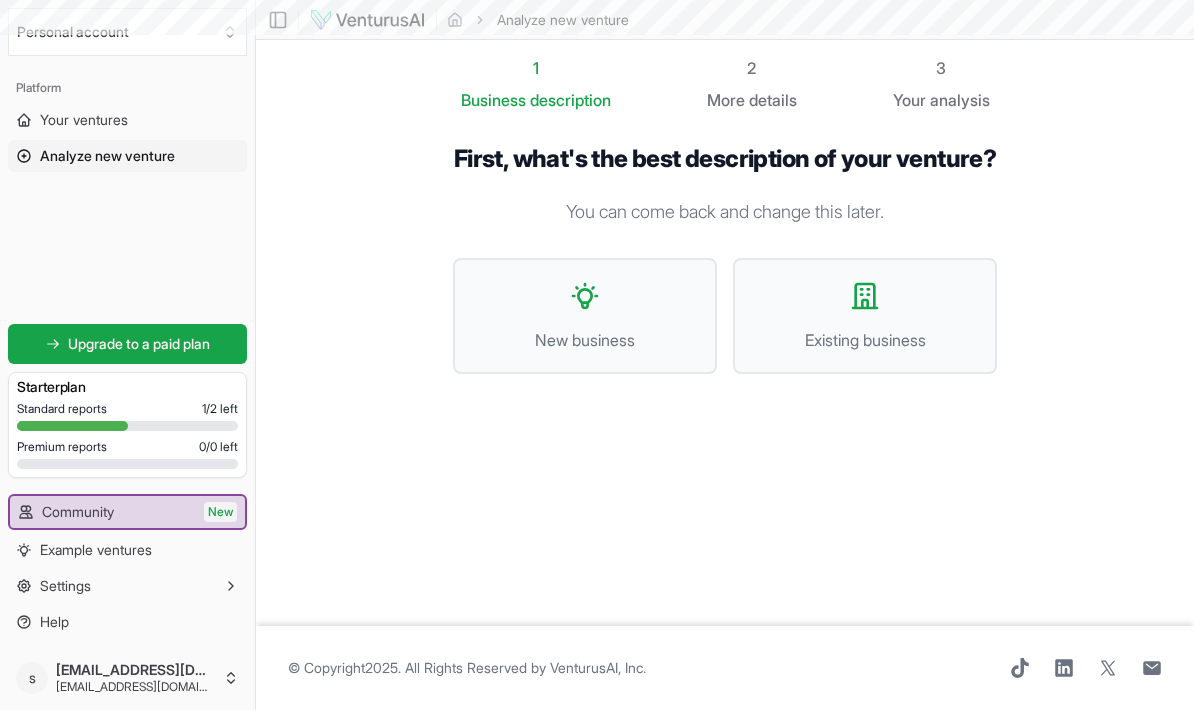 scroll, scrollTop: 80, scrollLeft: 0, axis: vertical 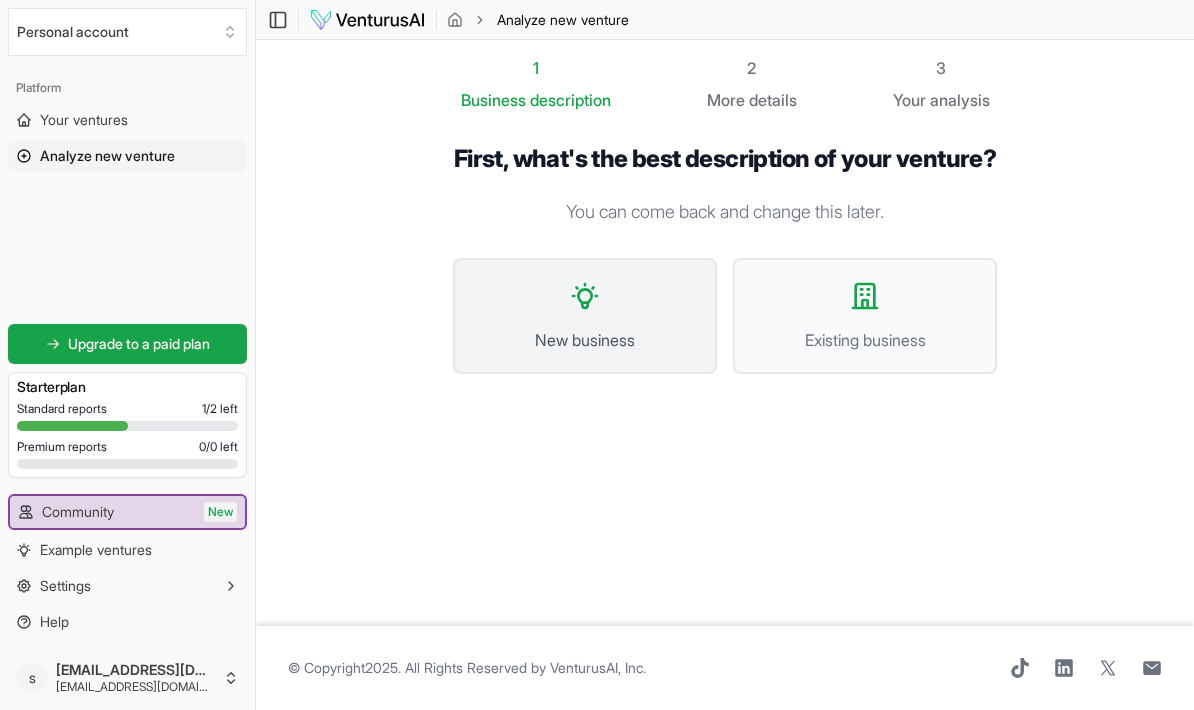 click on "New business" at bounding box center [585, 316] 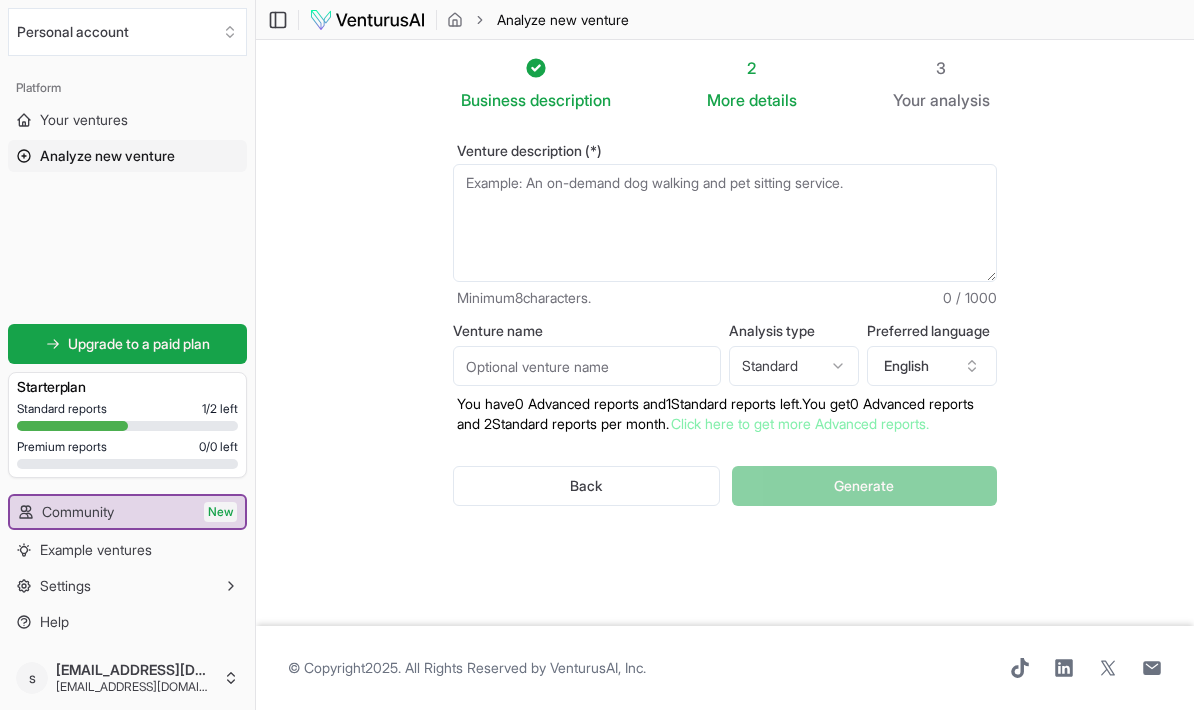 click on "Venture description (*)" at bounding box center (725, 223) 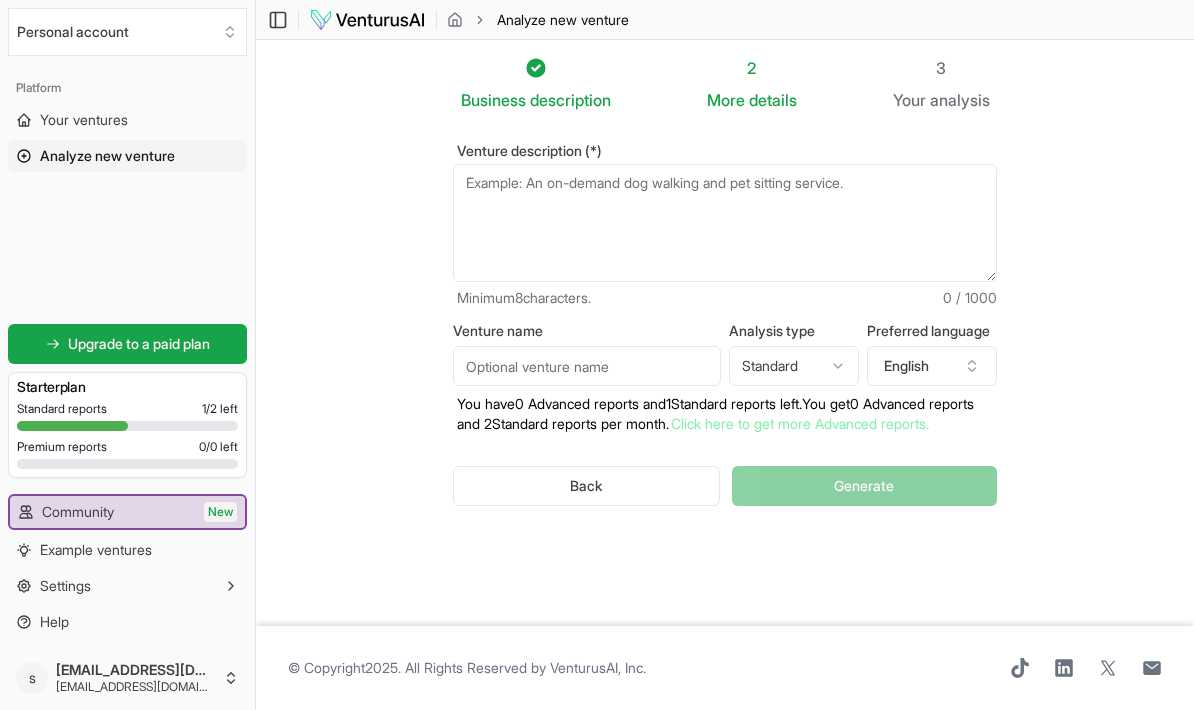 paste on "After 13 years as a captive agent, [Your Agency Name] is launching as an independent health insurance agency, offering comprehensive and unbiased solutions. We empower small businesses, large corporations, families, and individuals with access to a full spectrum of health, ACA, dental, life, and vision plans, ensuring personalized coverage that truly fits their needs." 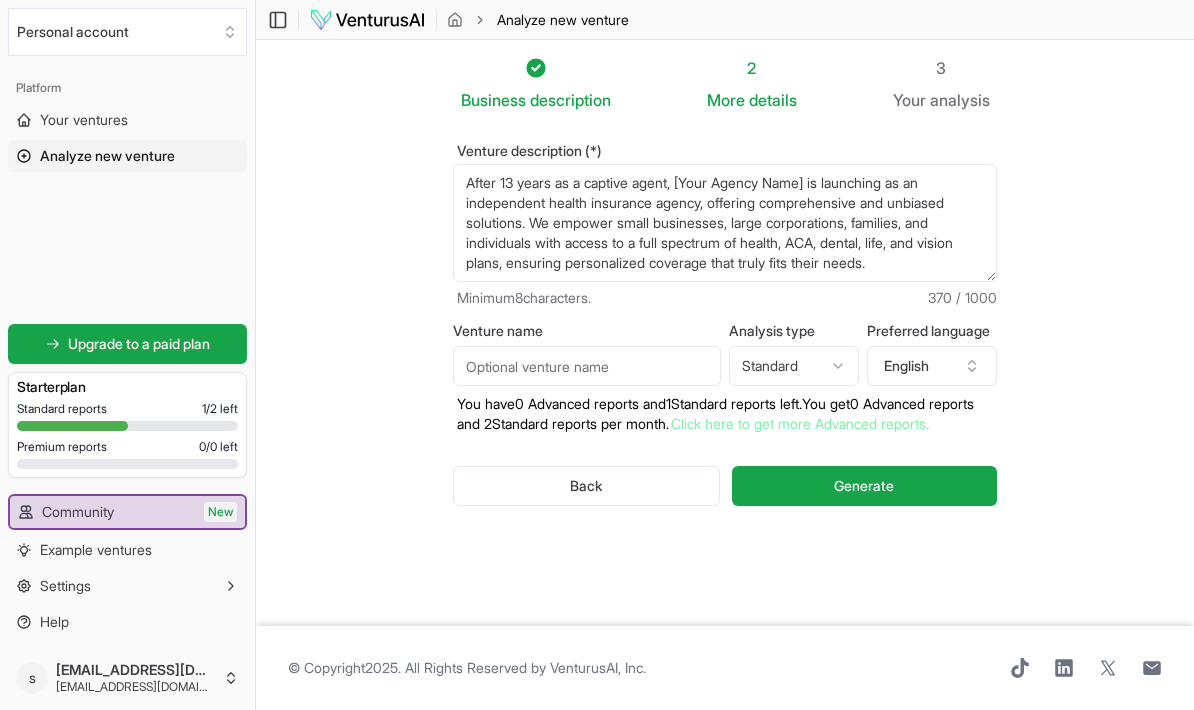 click on "After 13 years as a captive agent, [Your Agency Name] is launching as an independent health insurance agency, offering comprehensive and unbiased solutions. We empower small businesses, large corporations, families, and individuals with access to a full spectrum of health, ACA, dental, life, and vision plans, ensuring personalized coverage that truly fits their needs." at bounding box center [725, 223] 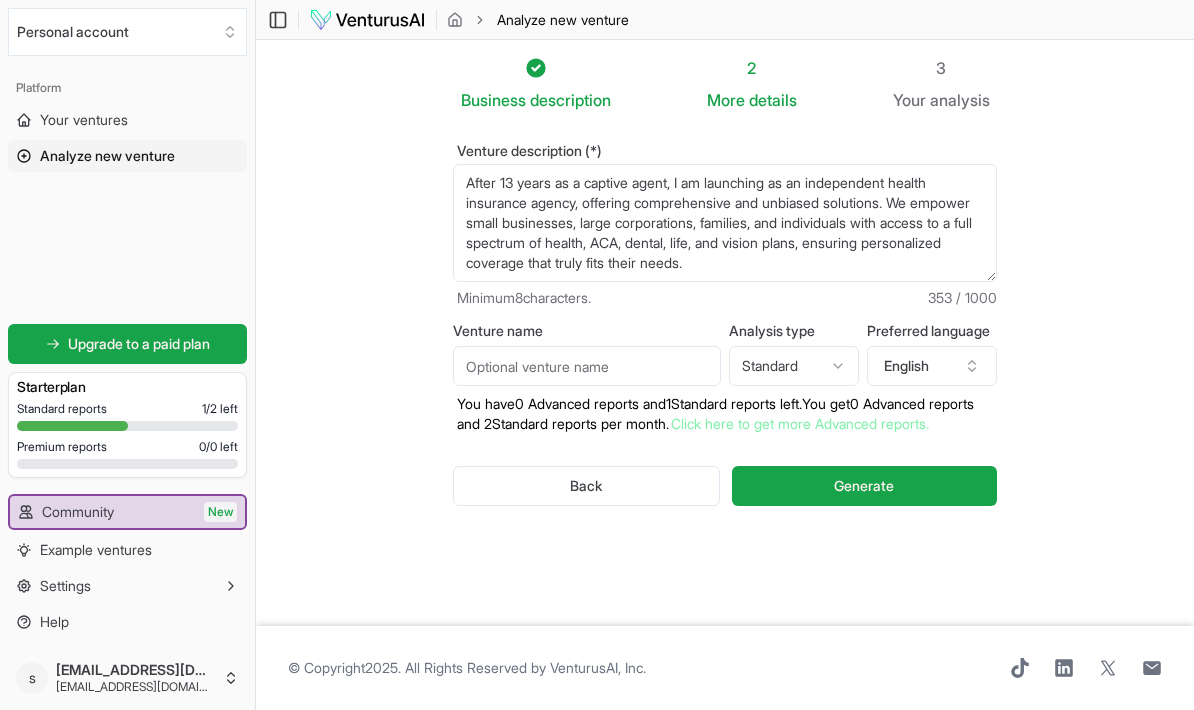 click on "After 13 years as a captive agent, I am launching as an independent health insurance agency, offering comprehensive and unbiased solutions. We empower small businesses, large corporations, families, and individuals with access to a full spectrum of health, ACA, dental, life, and vision plans, ensuring personalized coverage that truly fits their needs." at bounding box center [725, 223] 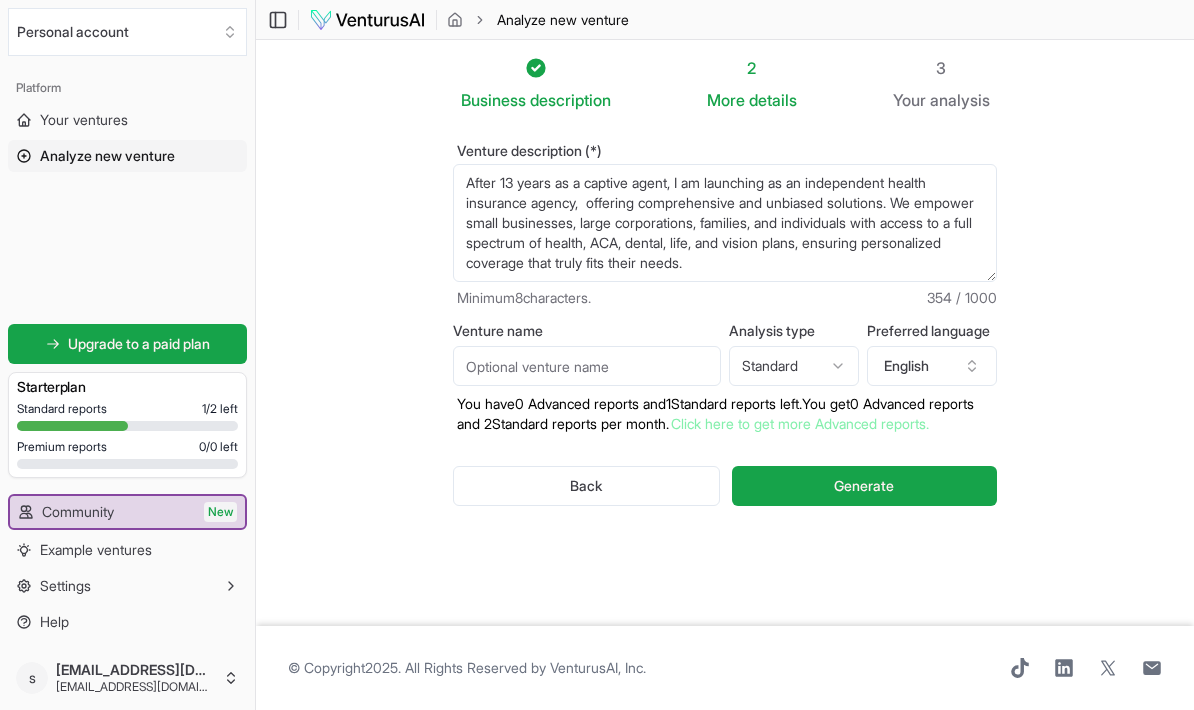 click on "After 13 years as a captive agent, I am launching as an independent health insurance agency,  offering comprehensive and unbiased solutions. We empower small businesses, large corporations, families, and individuals with access to a full spectrum of health, ACA, dental, life, and vision plans, ensuring personalized coverage that truly fits their needs." at bounding box center (725, 223) 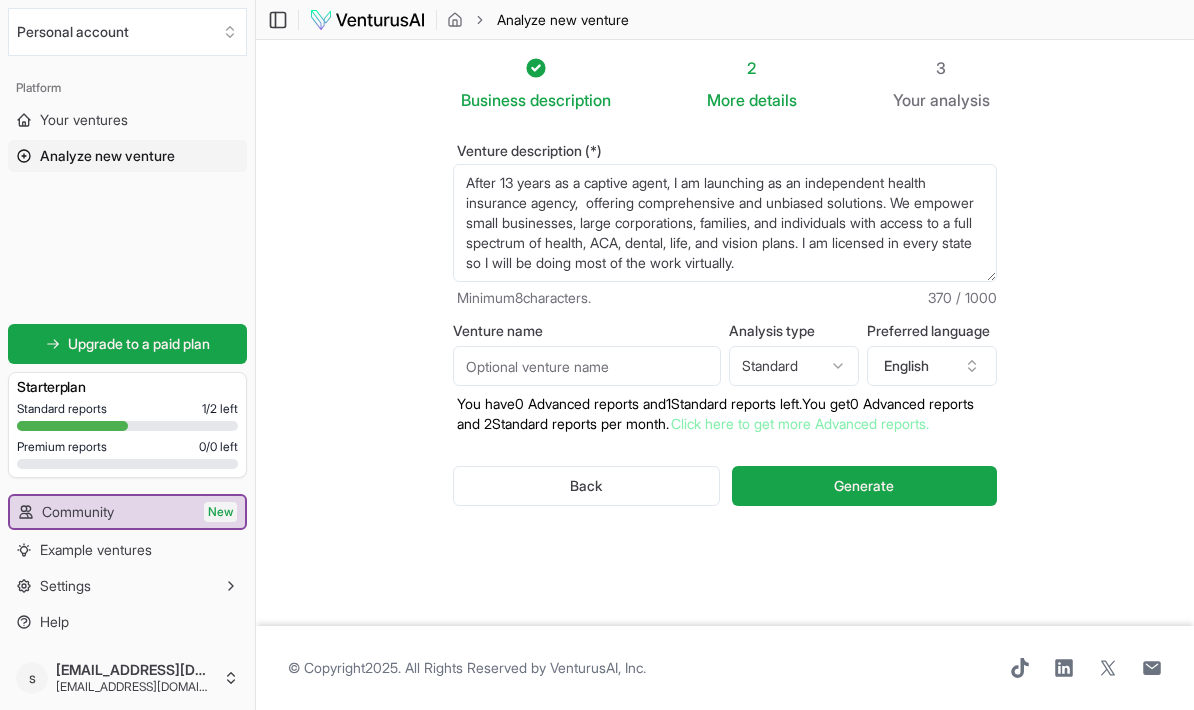 click on "After 13 years as a captive agent, I am launching as an independent health insurance agency,  offering comprehensive and unbiased solutions. We empower small businesses, large corporations, families, and individuals with access to a full spectrum of health, ACA, dental, life, and vision plans. I am licensed in every state so I will be doing most of the work virtually." at bounding box center (725, 223) 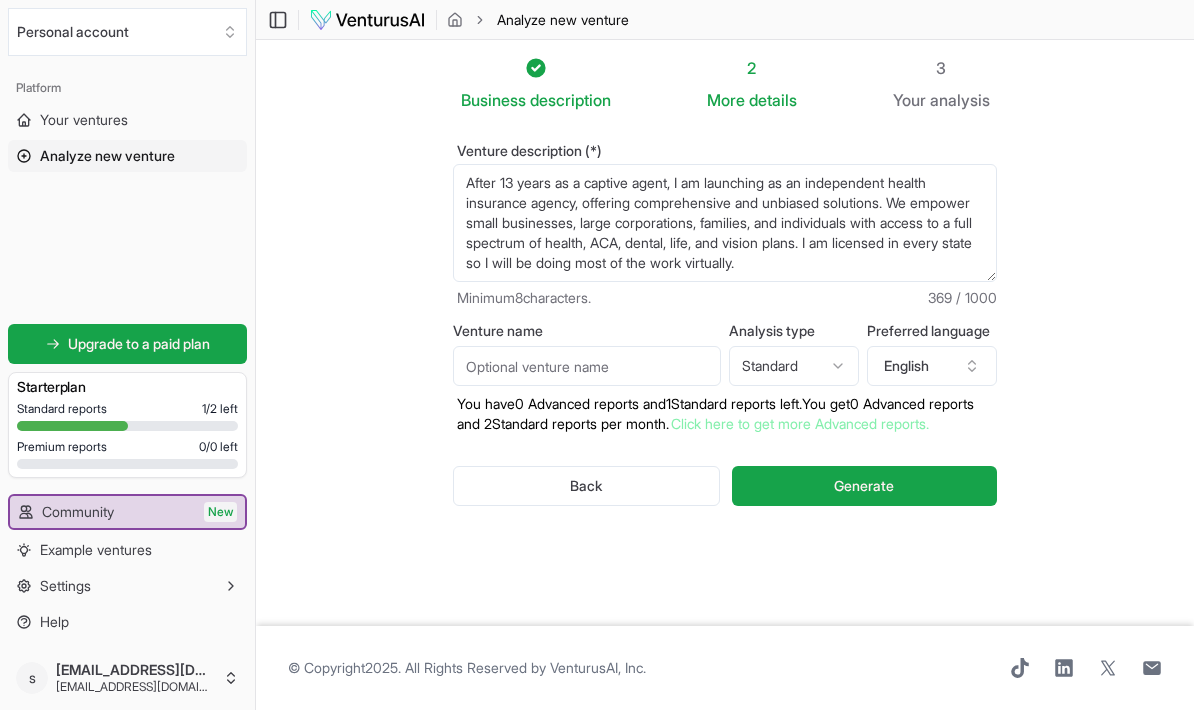 click on "After 13 years as a captive agent, I am launching as an independent health insurance agency, offering comprehensive and unbiased solutions. We empower small businesses, large corporations, families, and individuals with access to a full spectrum of health, ACA, dental, life, and vision plans. I am licensed in every state so I will be doing most of the work virtually." at bounding box center (725, 223) 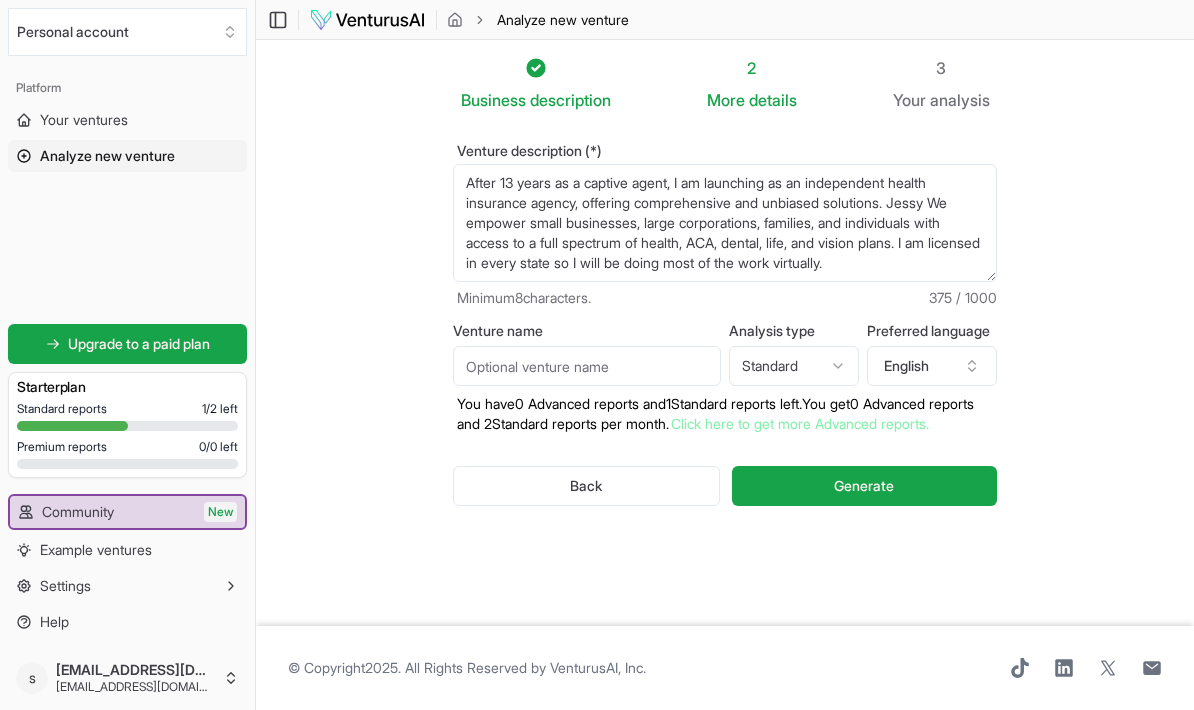 click on "After 13 years as a captive agent, I am launching as an independent health insurance agency, offering comprehensive and unbiased solutions. Jessy We empower small businesses, large corporations, families, and individuals with access to a full spectrum of health, ACA, dental, life, and vision plans. I am licensed in every state so I will be doing most of the work virtually." at bounding box center [725, 223] 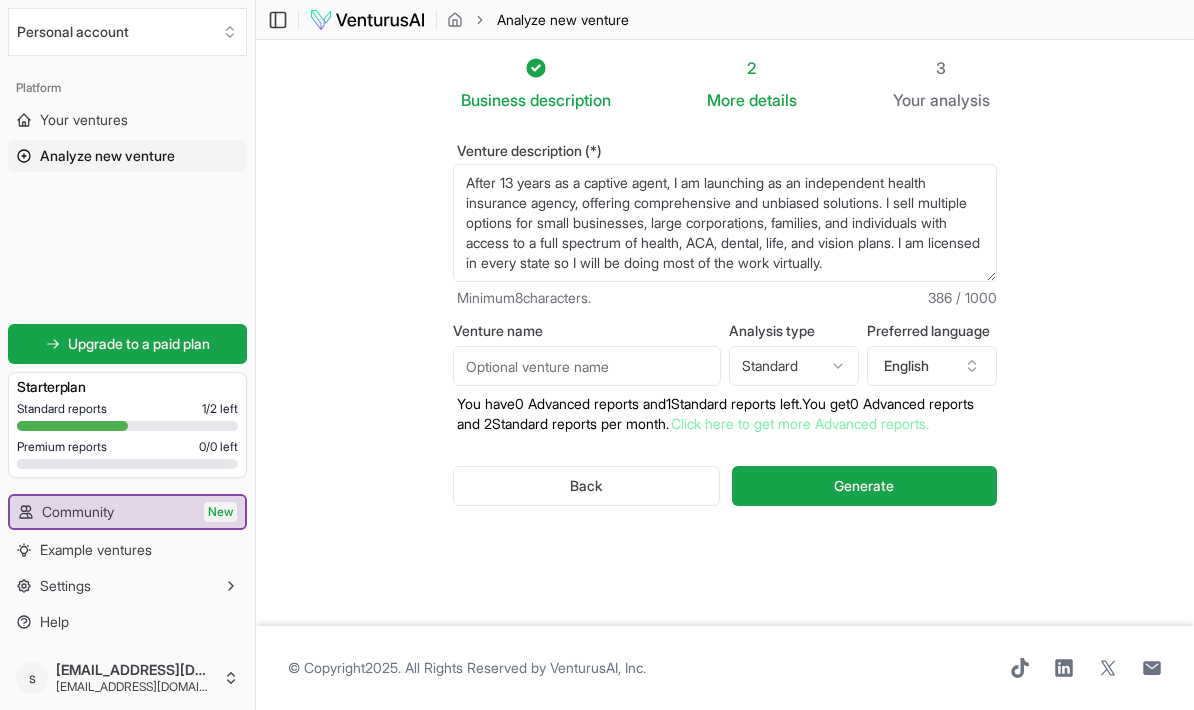 scroll, scrollTop: 20, scrollLeft: 0, axis: vertical 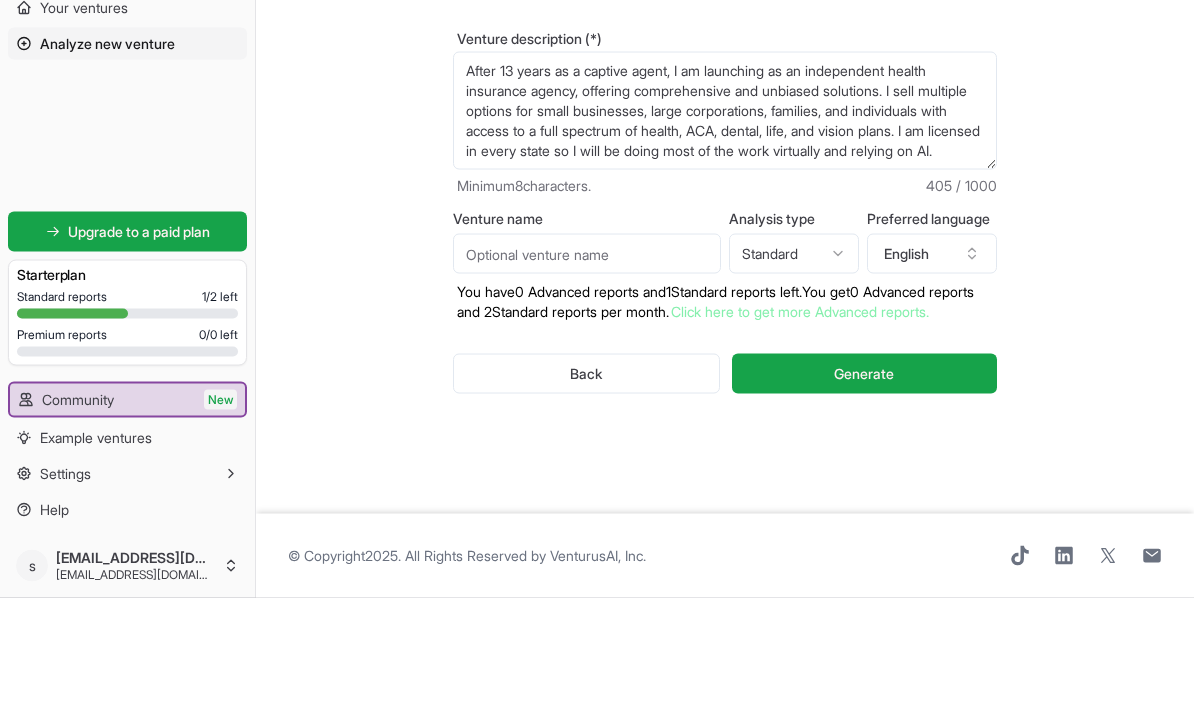 type on "After 13 years as a captive agent, I am launching as an independent health insurance agency, offering comprehensive and unbiased solutions. I sell multiple options for small businesses, large corporations, families, and individuals with access to a full spectrum of health, ACA, dental, life, and vision plans. I am licensed in every state so I will be doing most of the work virtually and relying on AI." 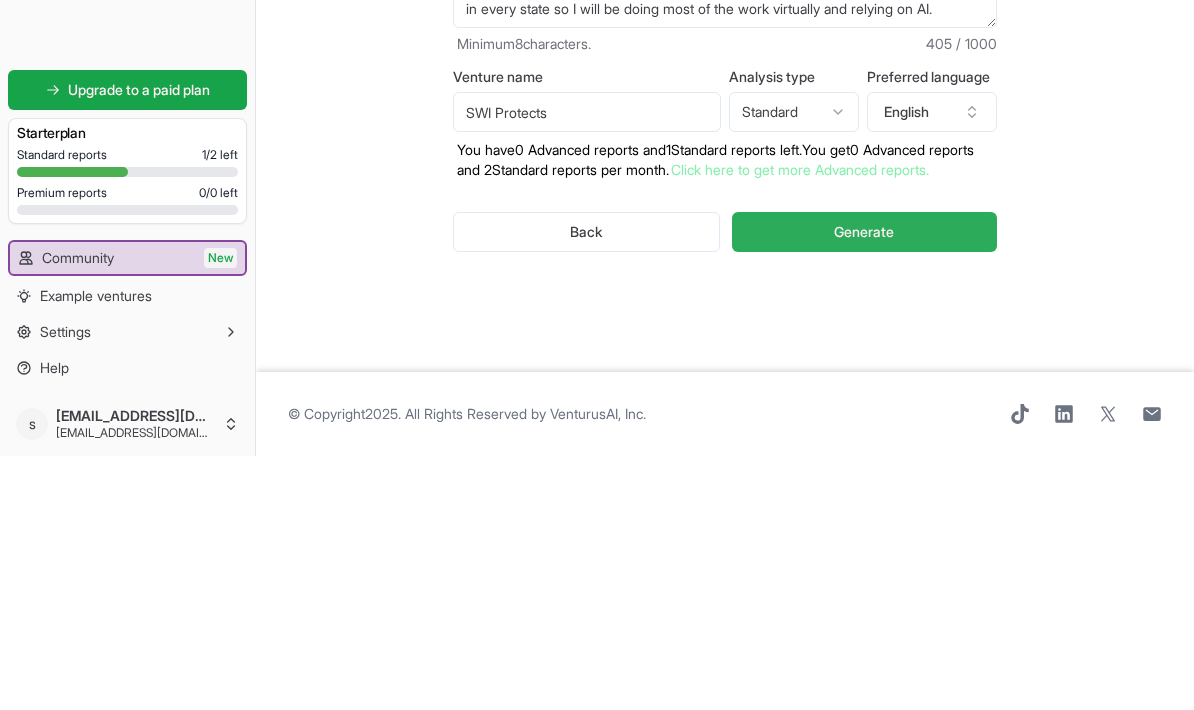type on "SWI Protects" 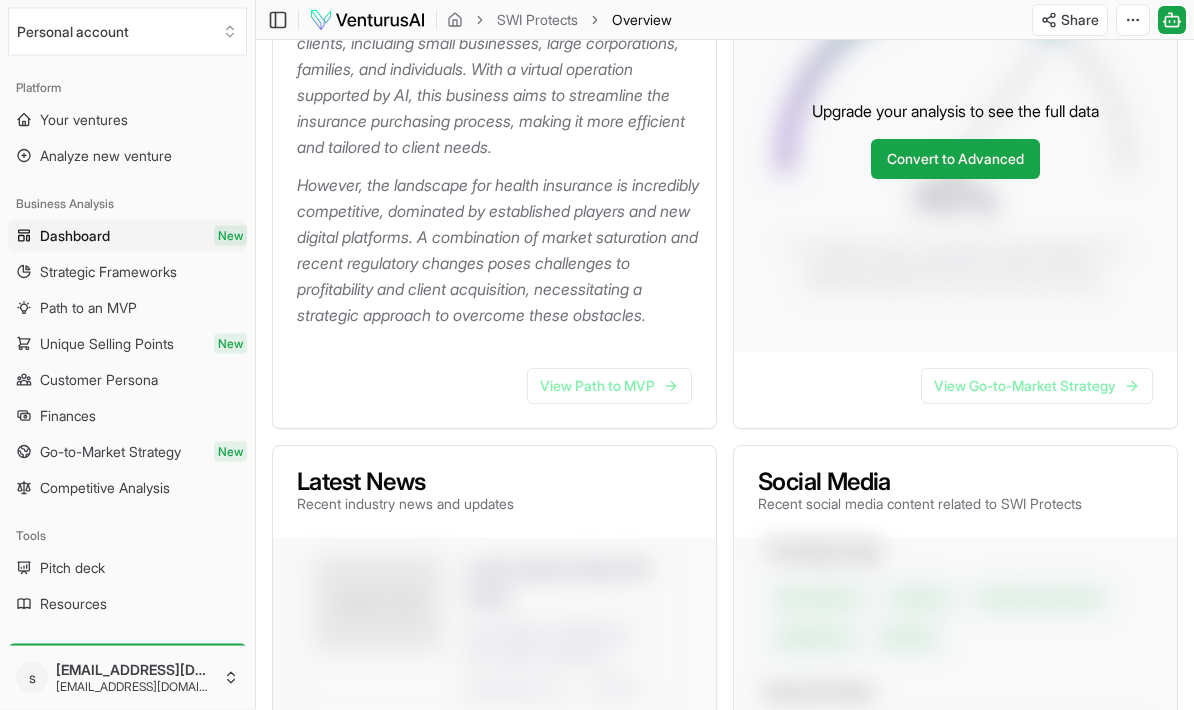 scroll, scrollTop: 472, scrollLeft: 0, axis: vertical 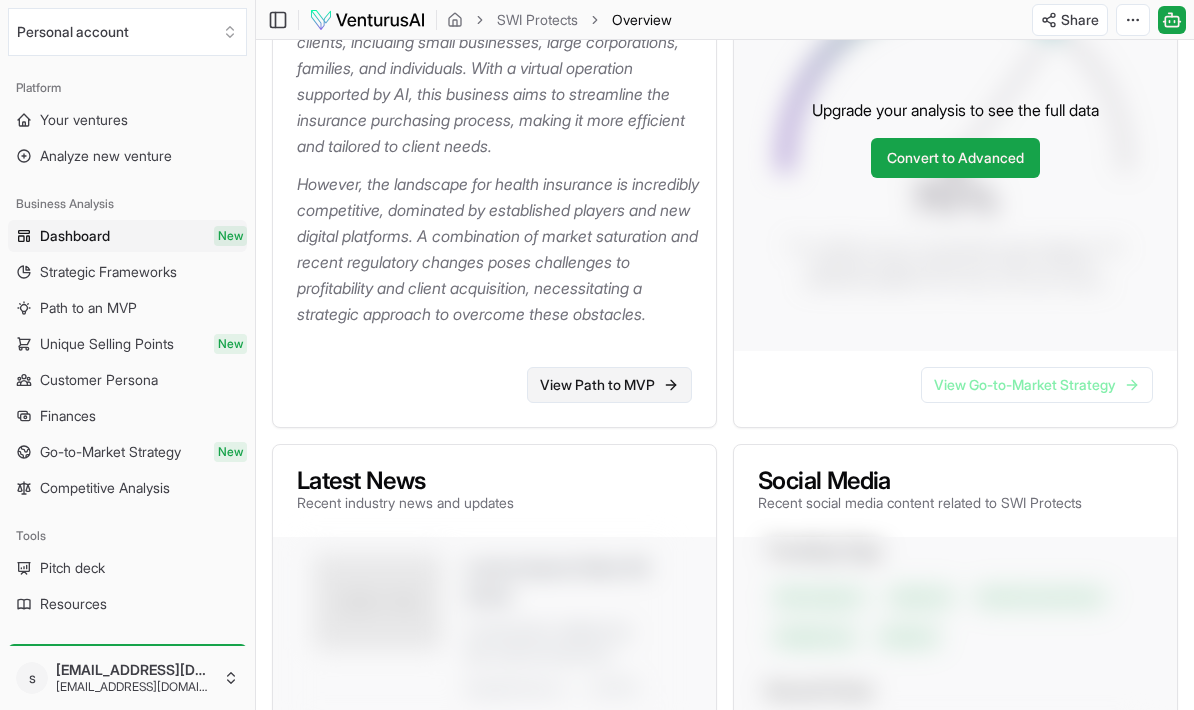 click on "View Path to MVP" at bounding box center [609, 385] 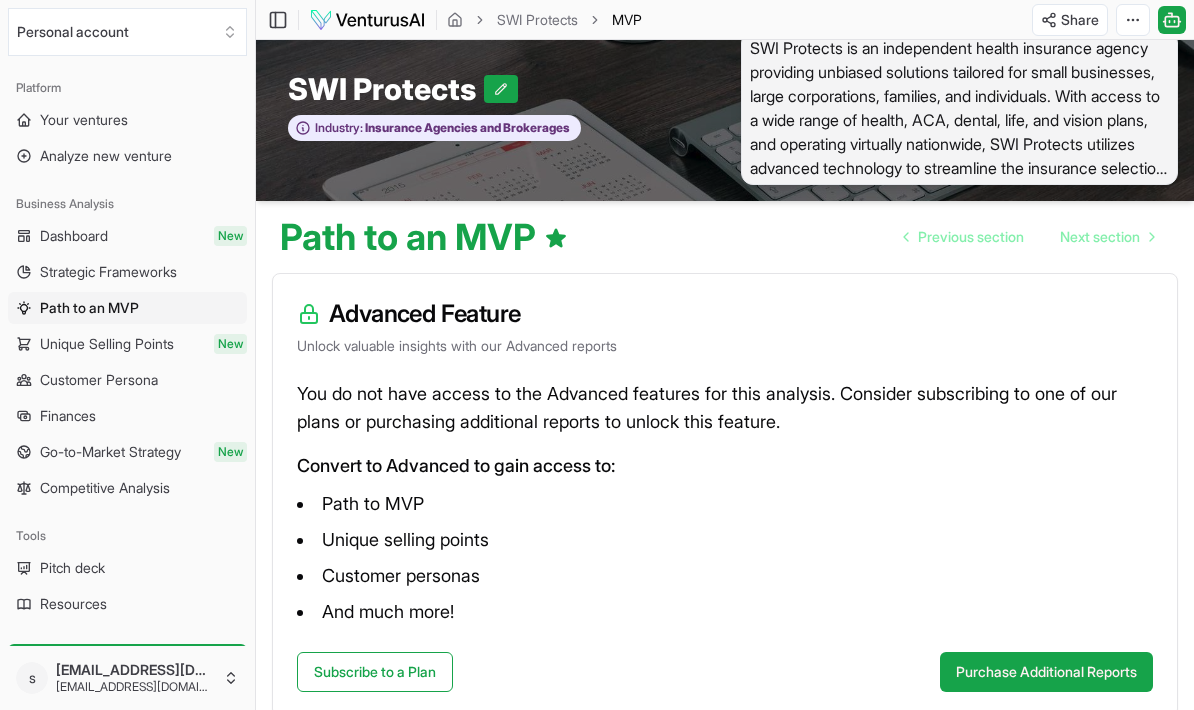 scroll, scrollTop: 132, scrollLeft: 0, axis: vertical 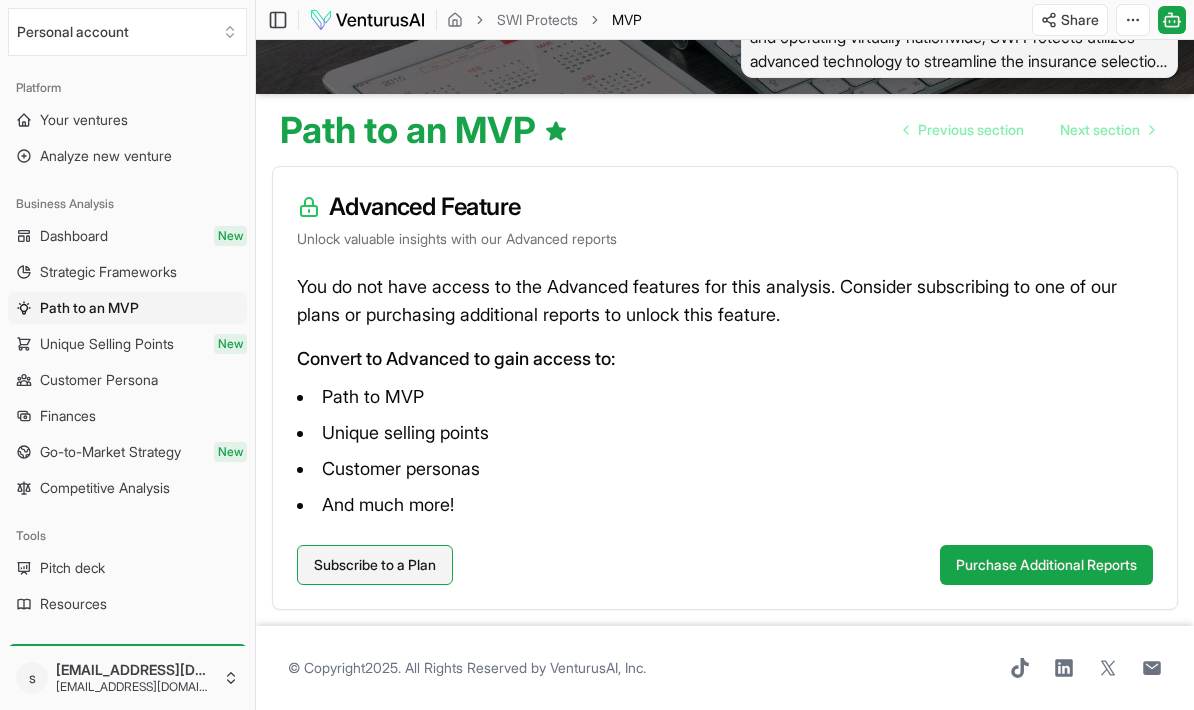 click on "Subscribe to a Plan" at bounding box center (375, 565) 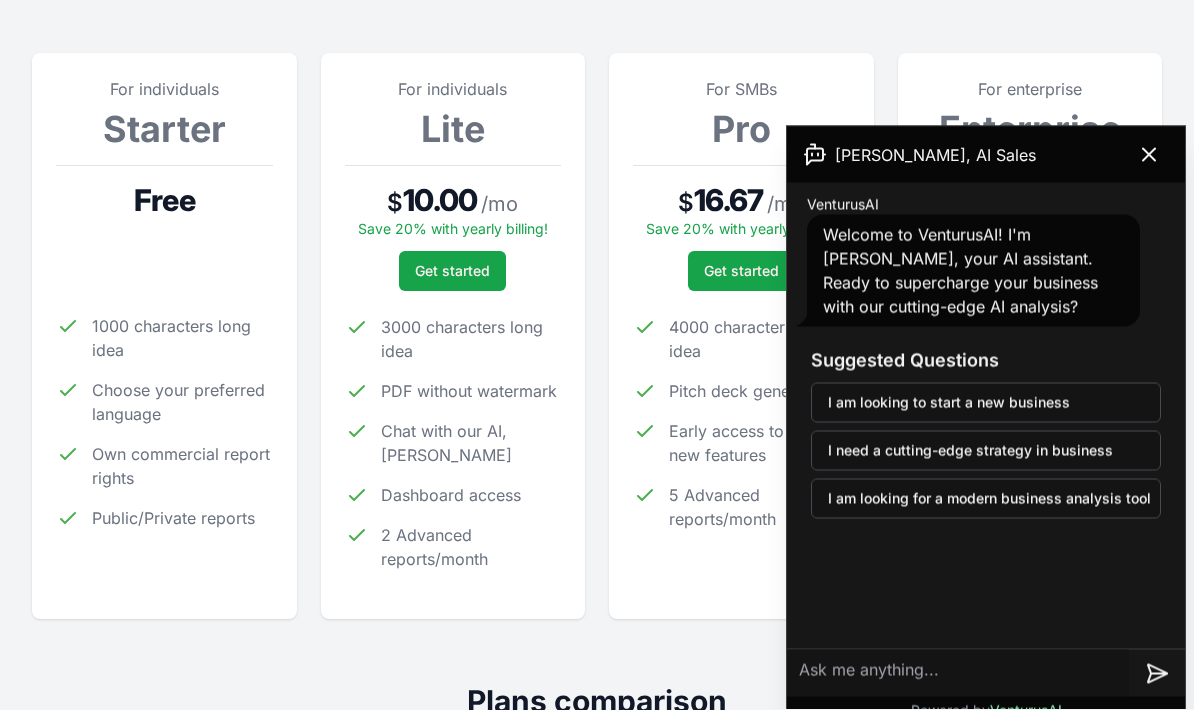 scroll, scrollTop: 266, scrollLeft: 0, axis: vertical 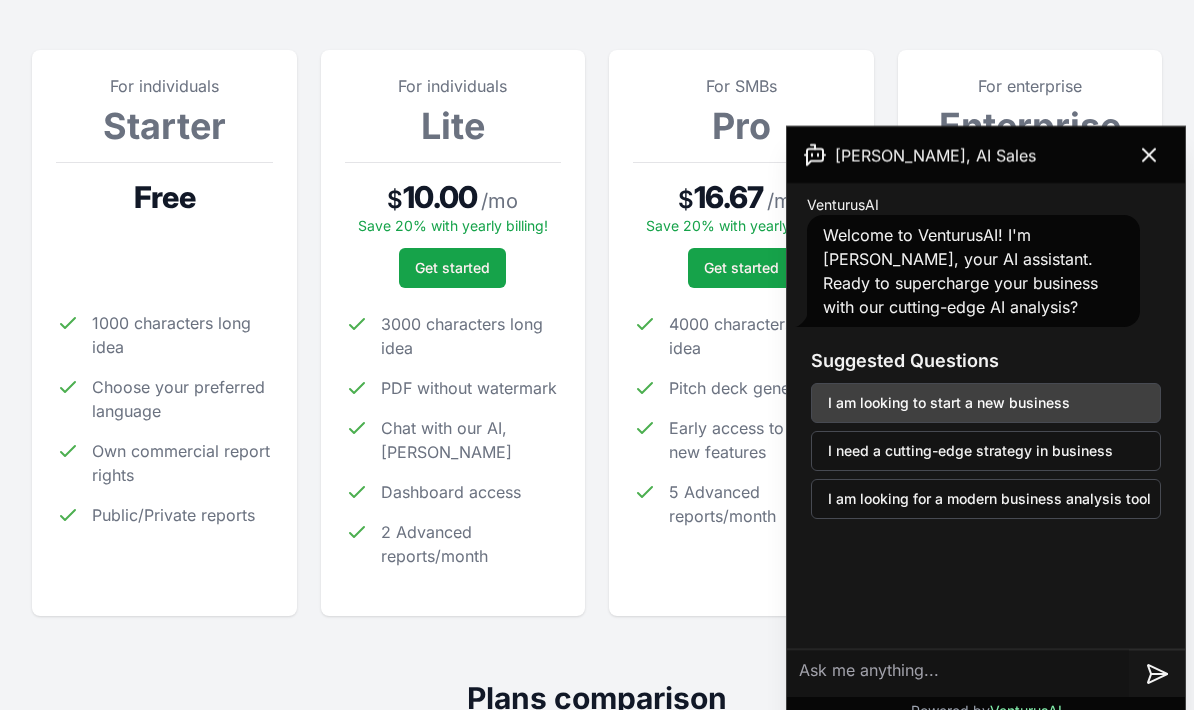 click on "I am looking to start a new business" at bounding box center [986, 403] 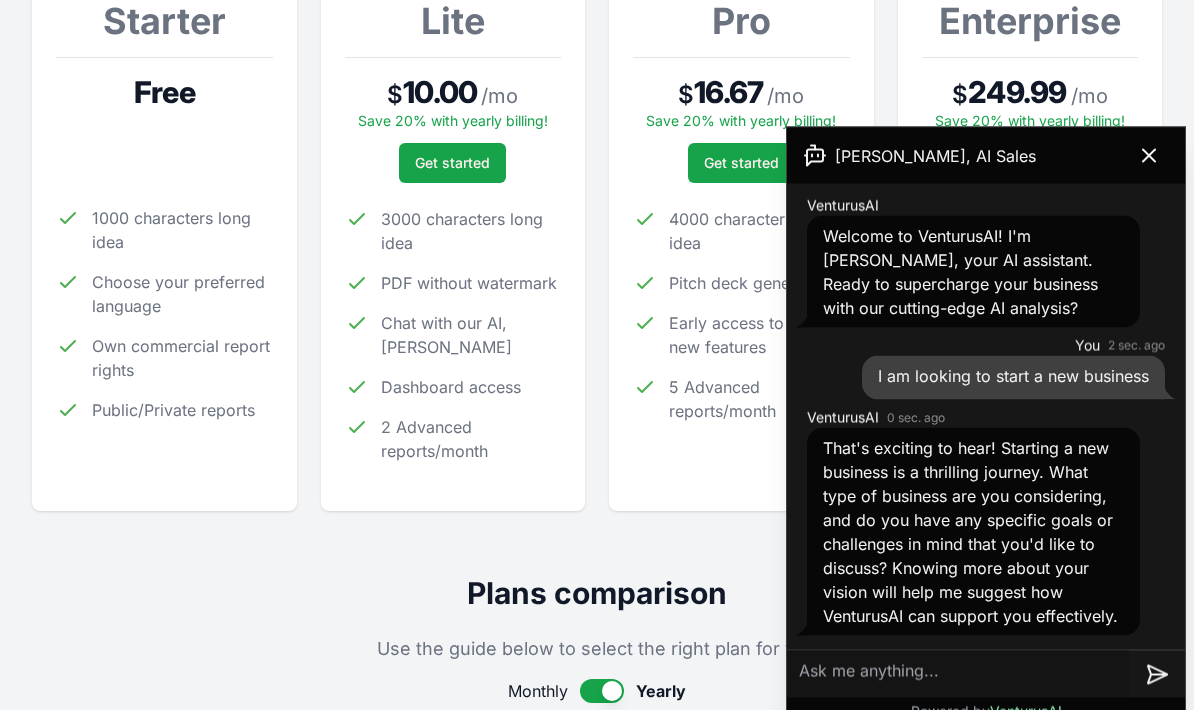 scroll, scrollTop: 374, scrollLeft: 0, axis: vertical 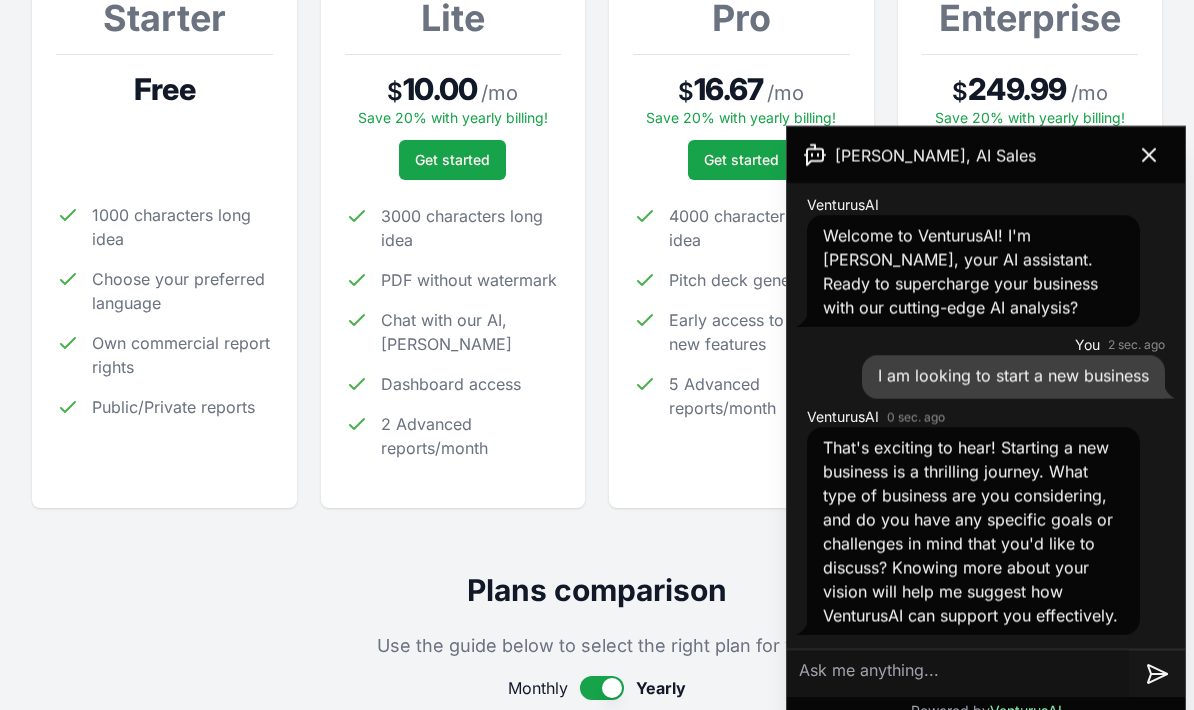 click at bounding box center [958, 674] 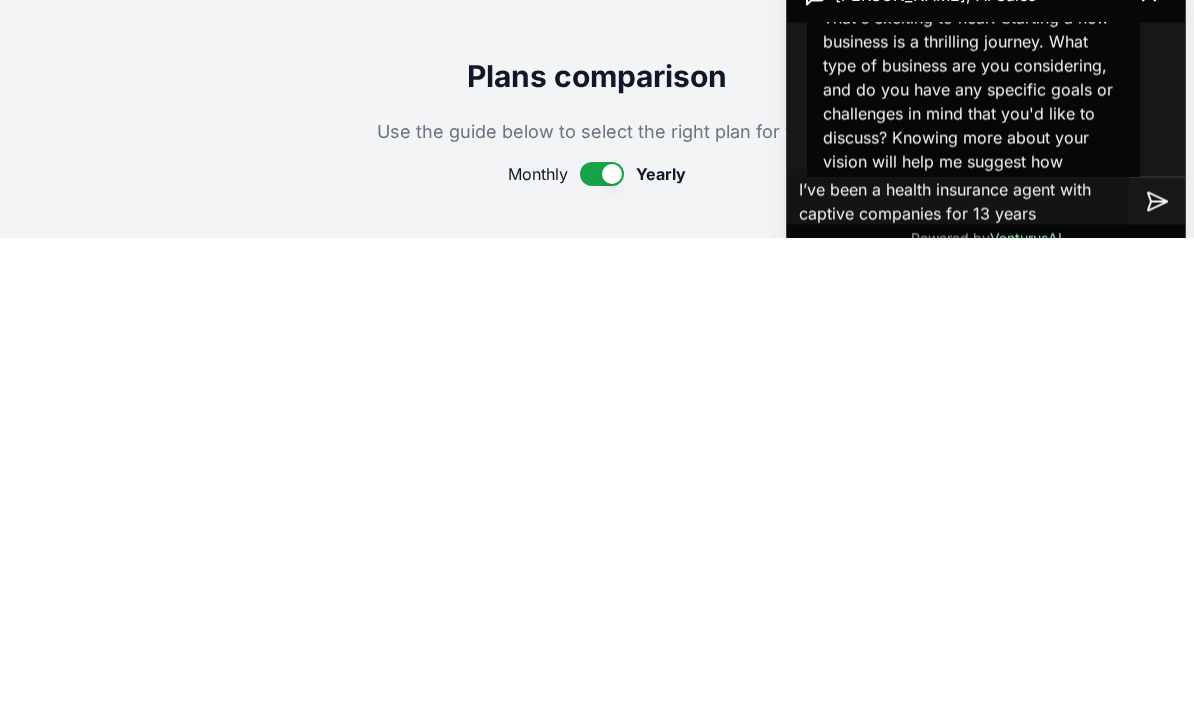 scroll, scrollTop: 271, scrollLeft: 0, axis: vertical 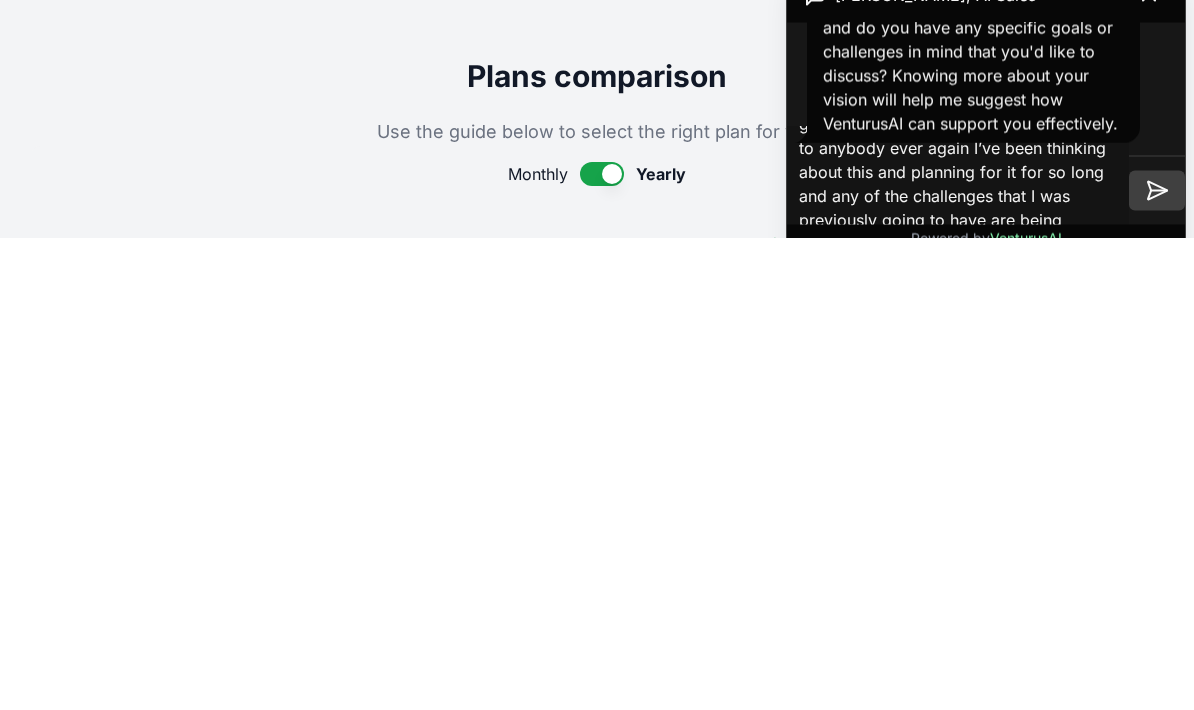 type on "I’ve been a health insurance agent with captive companies for 13 years. Unfortunately, that limits me too what I can sell and who I can sell to my main goal is that I don’t wanna have to say no to anybody ever again I’ve been thinking about this and planning for it for so long and any of the challenges that I was previously going to have are being Dominated by AI" 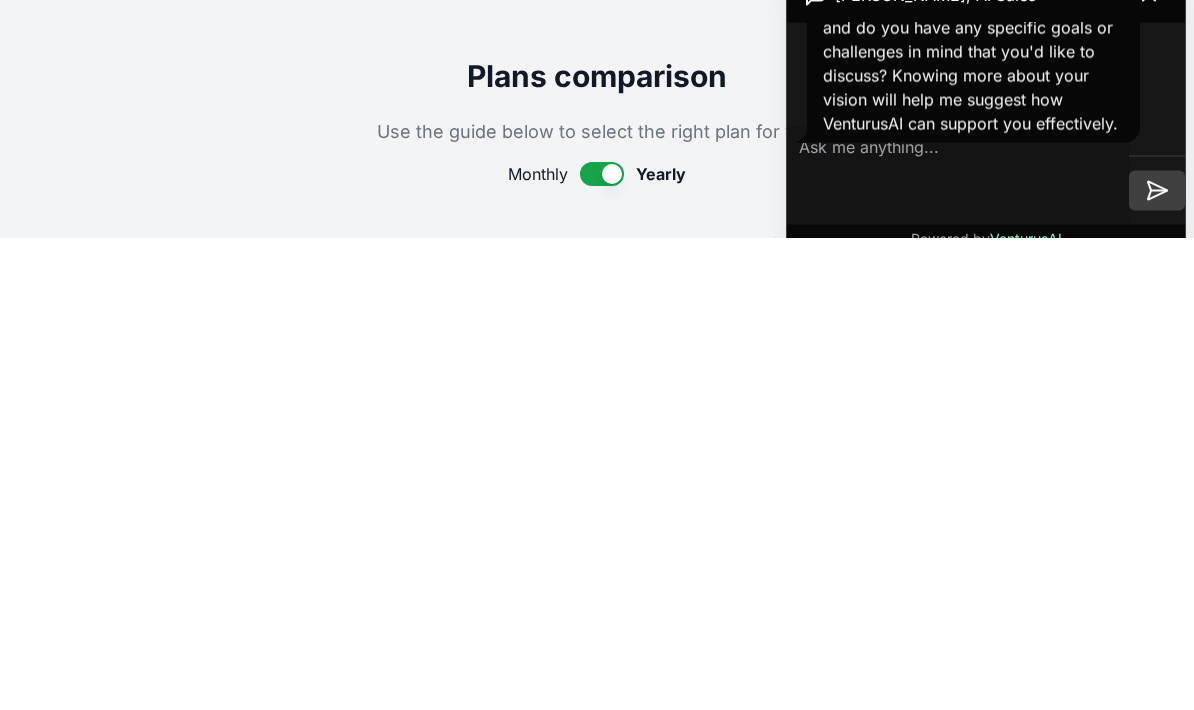 scroll, scrollTop: 0, scrollLeft: 0, axis: both 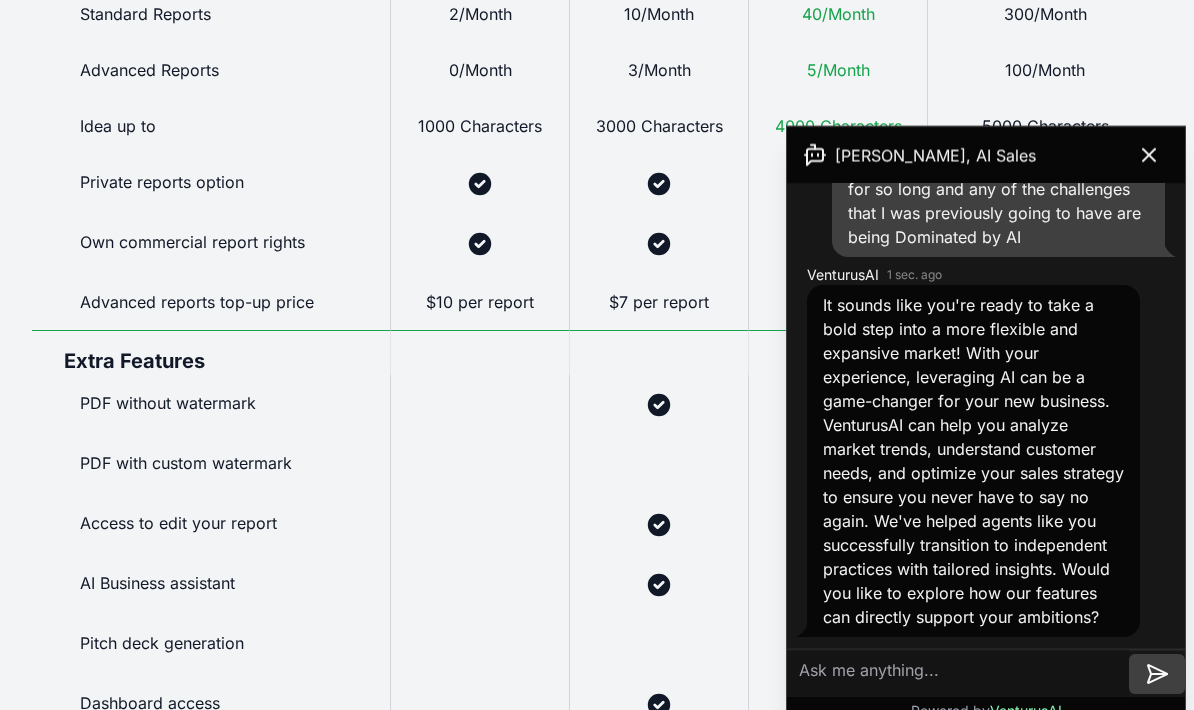 click at bounding box center (958, 674) 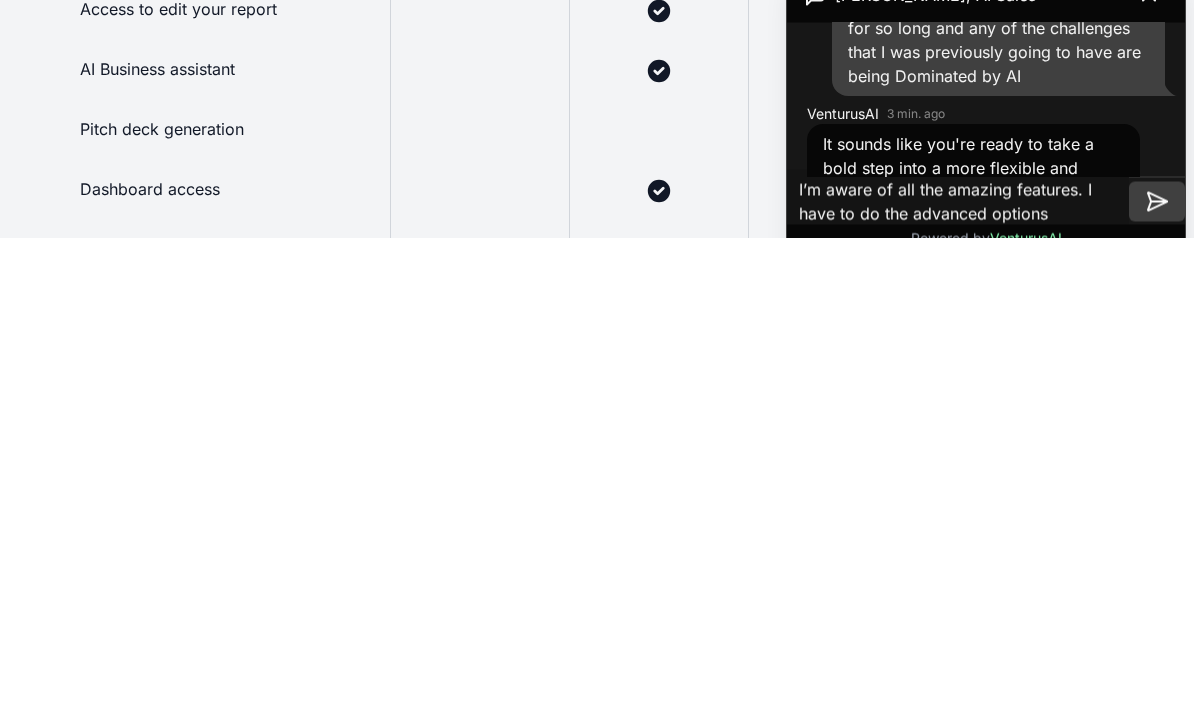 type on "I’m aware of all the amazing features. I have to do the advanced options" 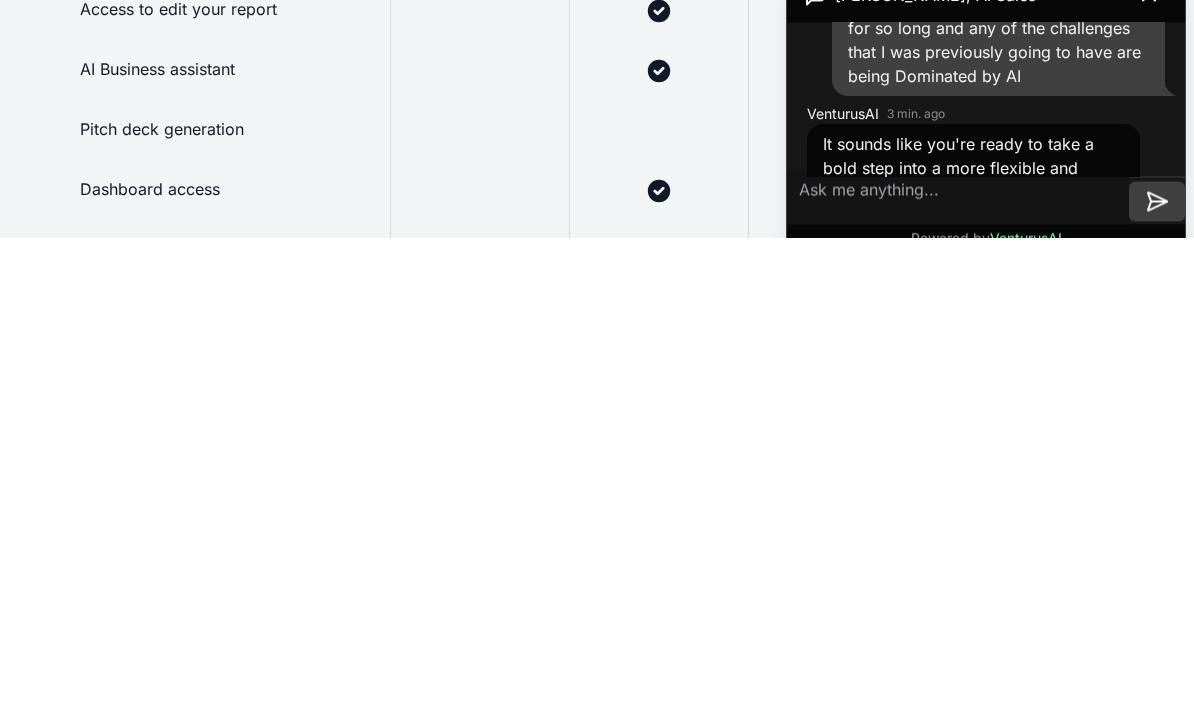 scroll, scrollTop: 1844, scrollLeft: 0, axis: vertical 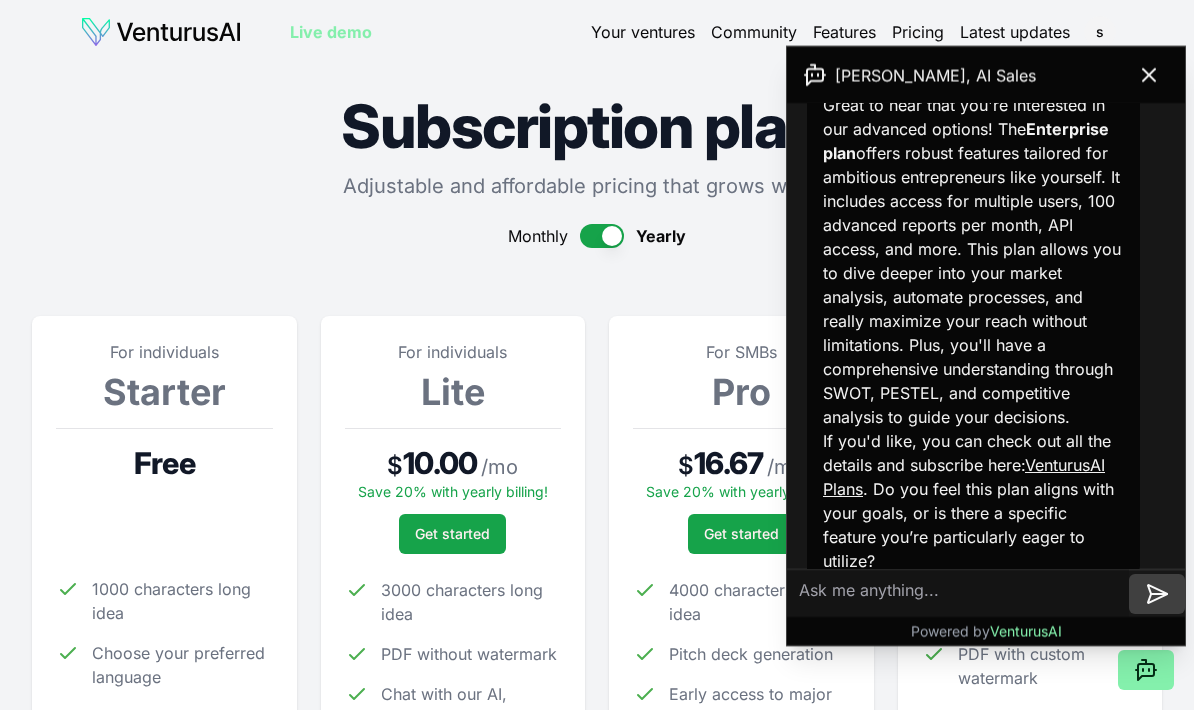 click at bounding box center (602, 236) 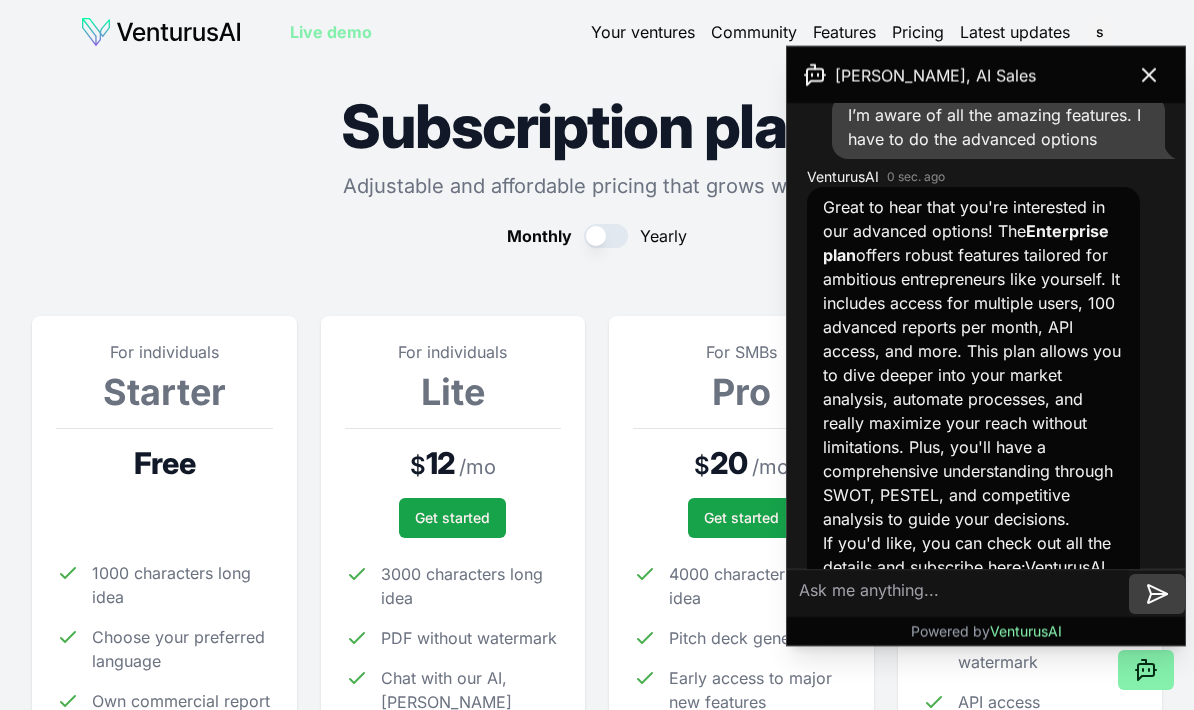 scroll, scrollTop: 1155, scrollLeft: 0, axis: vertical 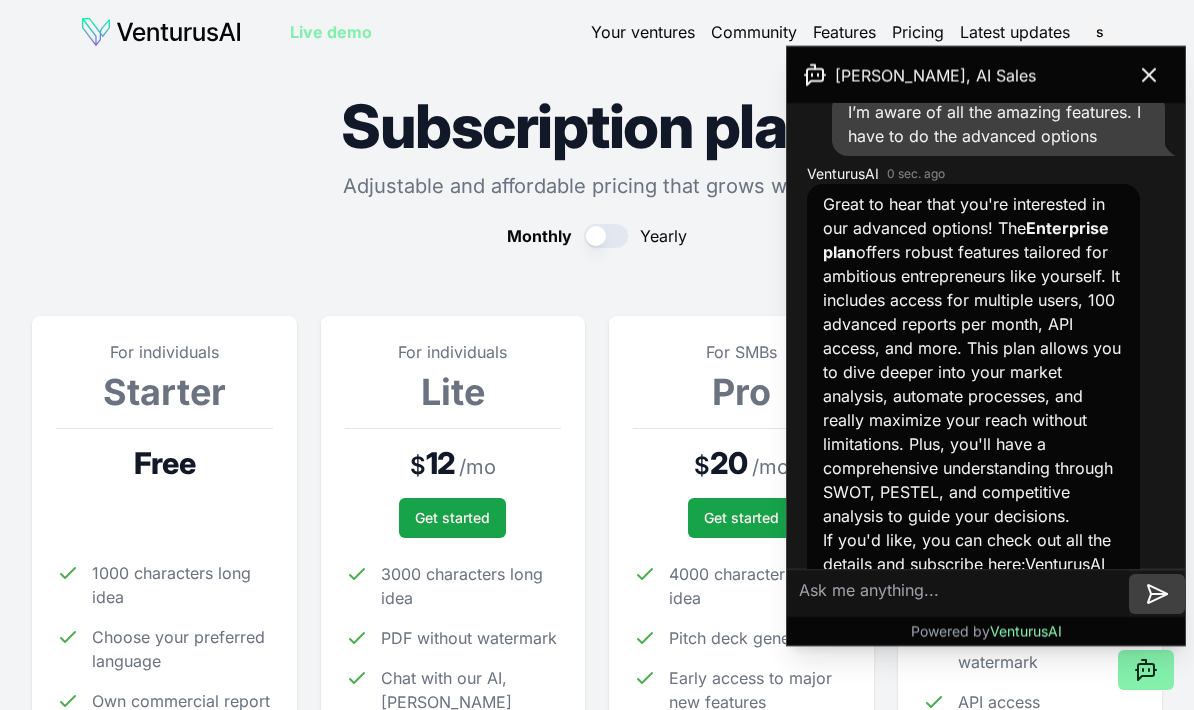 click at bounding box center [958, 594] 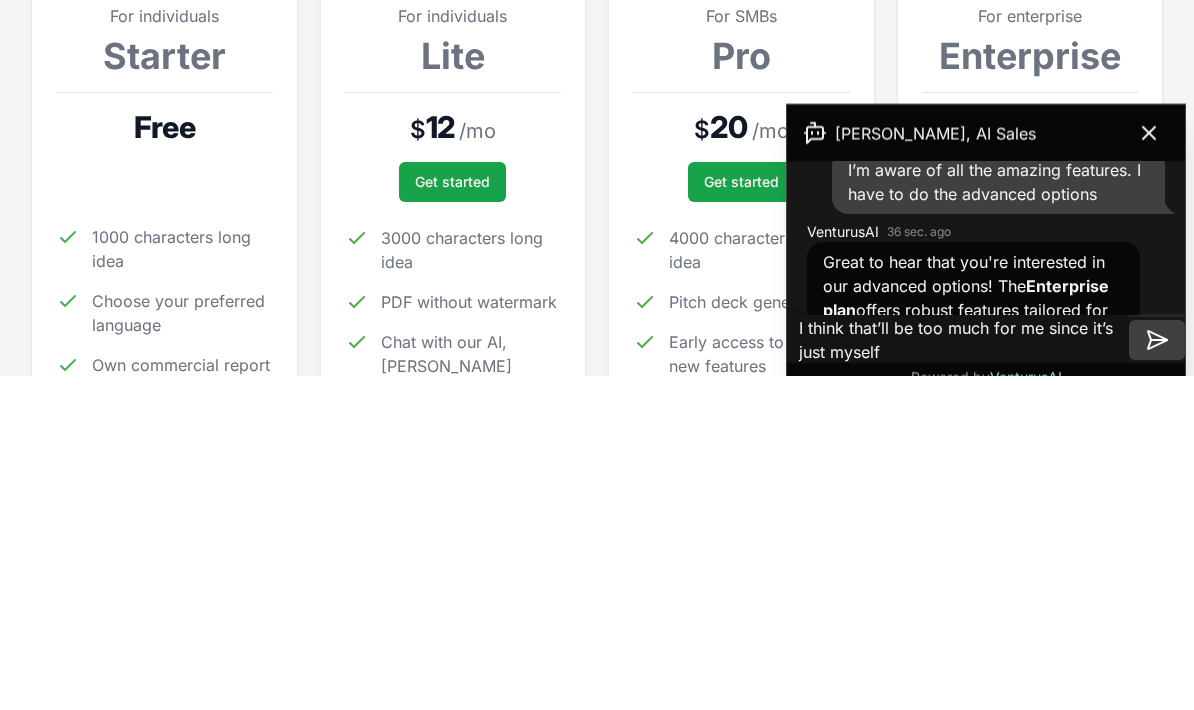 scroll, scrollTop: 1155, scrollLeft: 0, axis: vertical 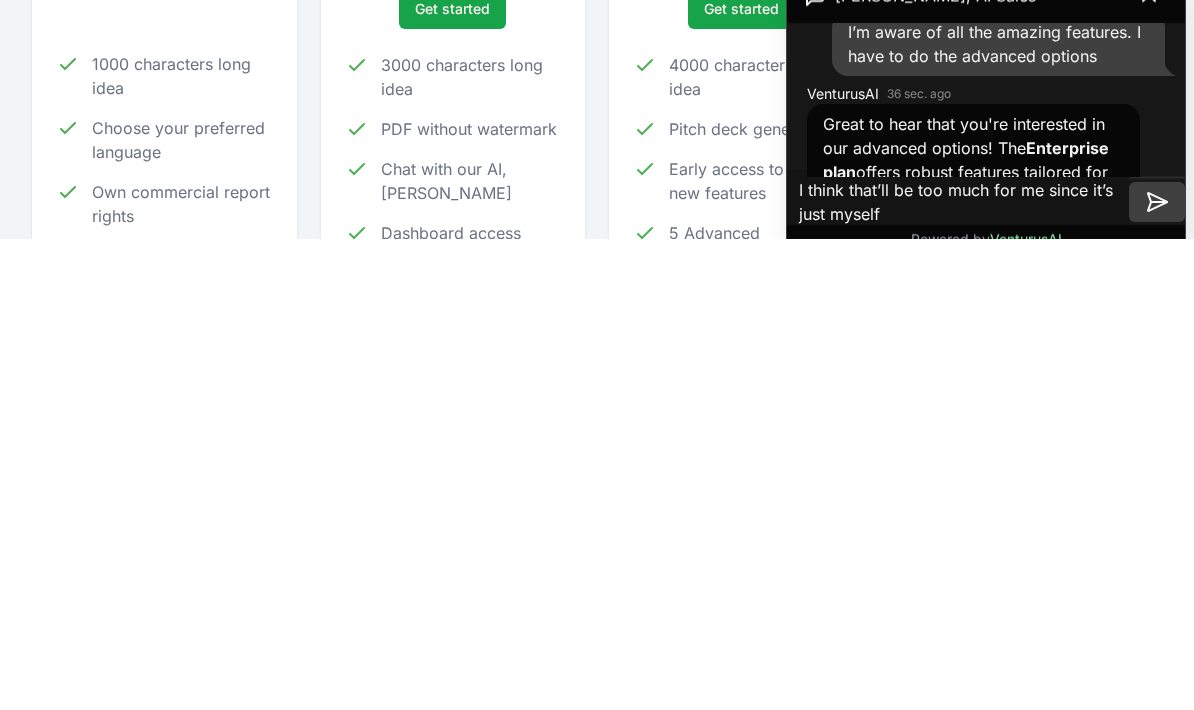 type on "I think that’ll be too much for me since it’s just myself" 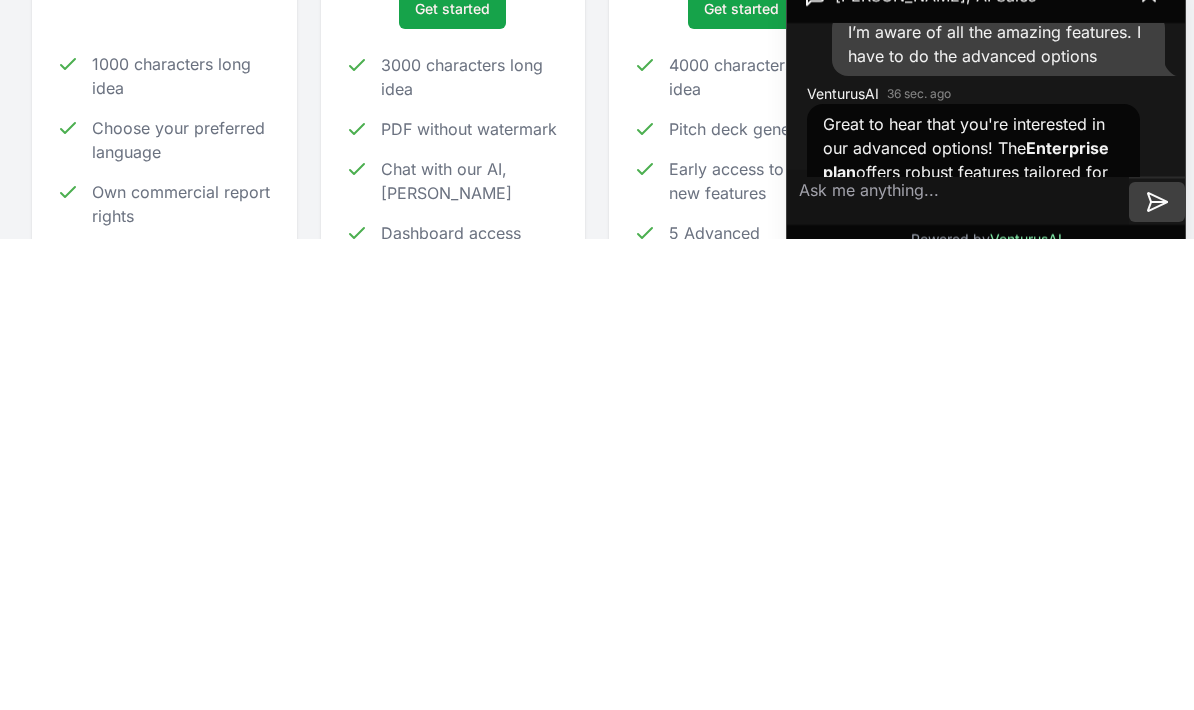 scroll, scrollTop: 509, scrollLeft: 0, axis: vertical 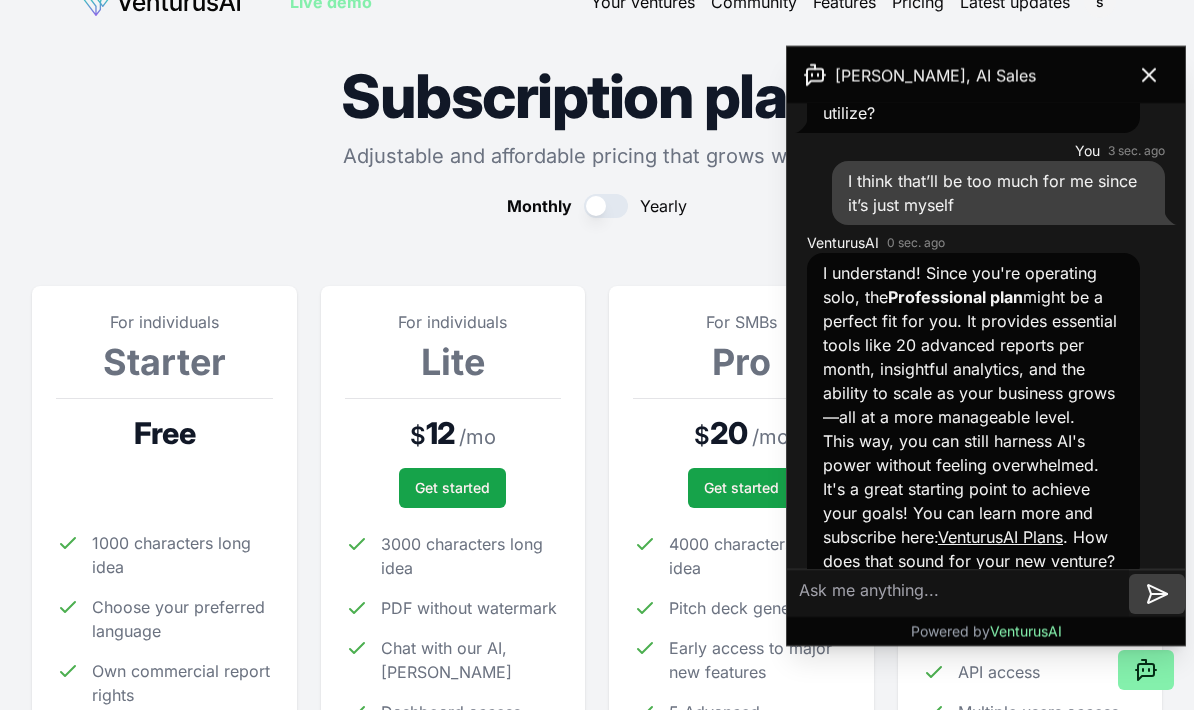 click at bounding box center [958, 594] 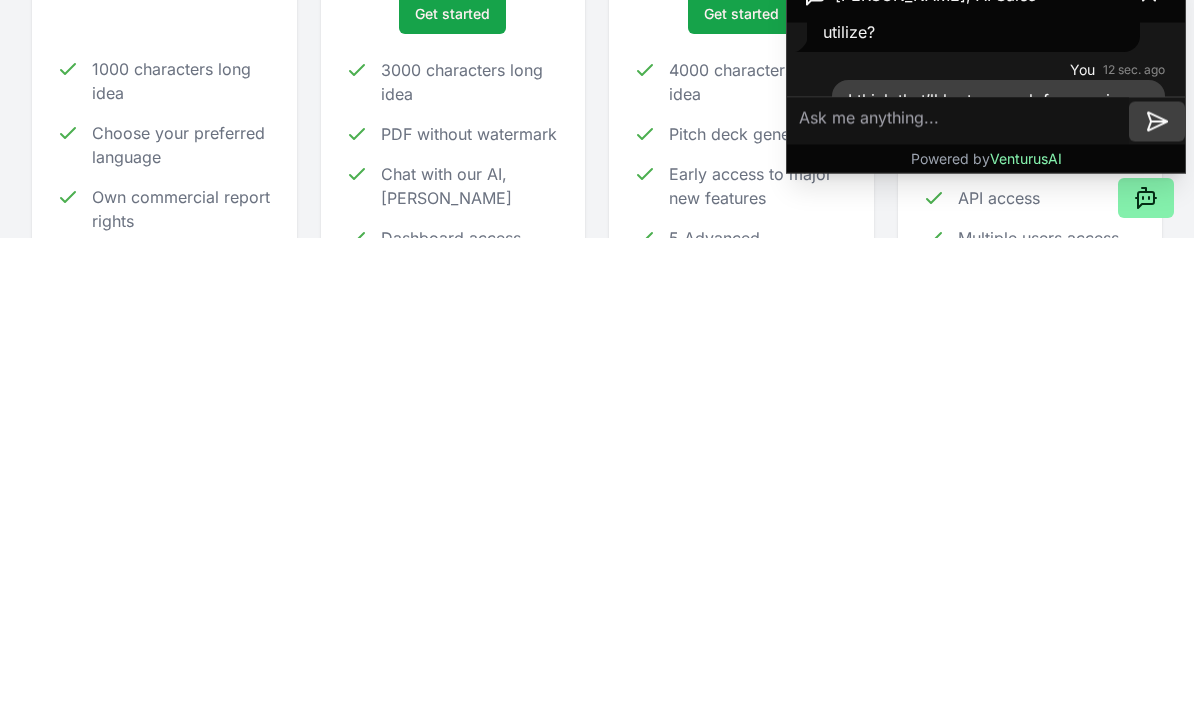 type on "W" 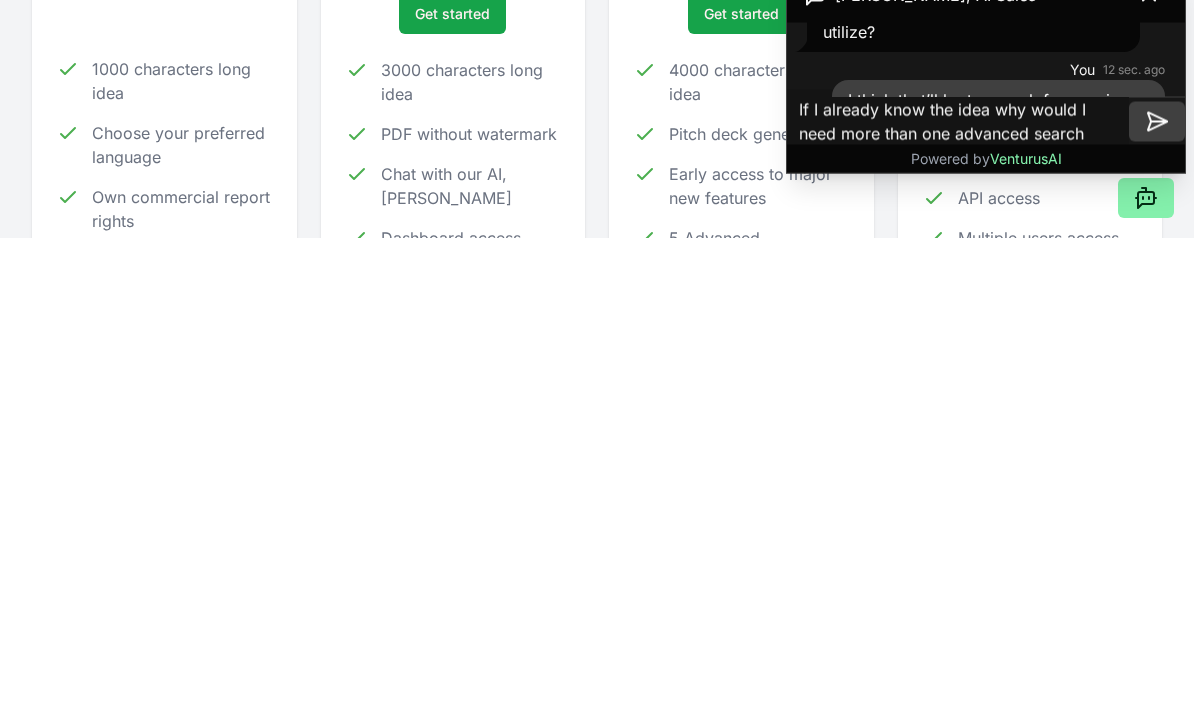 type on "If I already know the idea why would I need more than one advanced search." 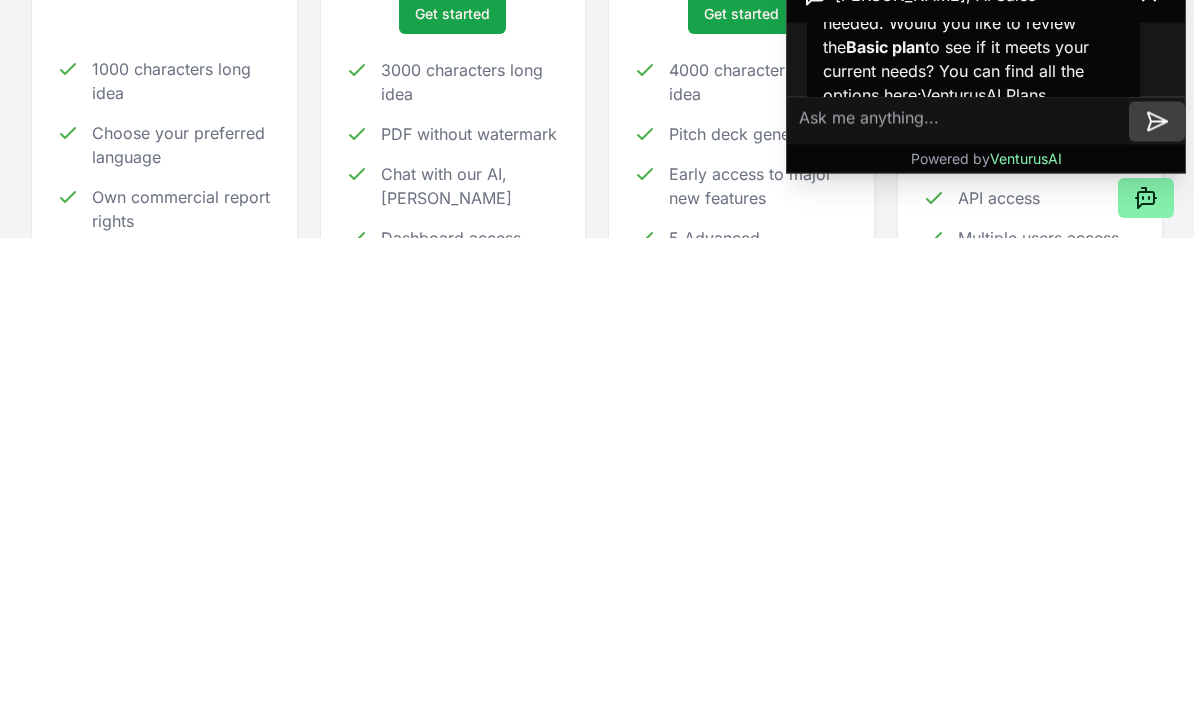 scroll, scrollTop: 2614, scrollLeft: 0, axis: vertical 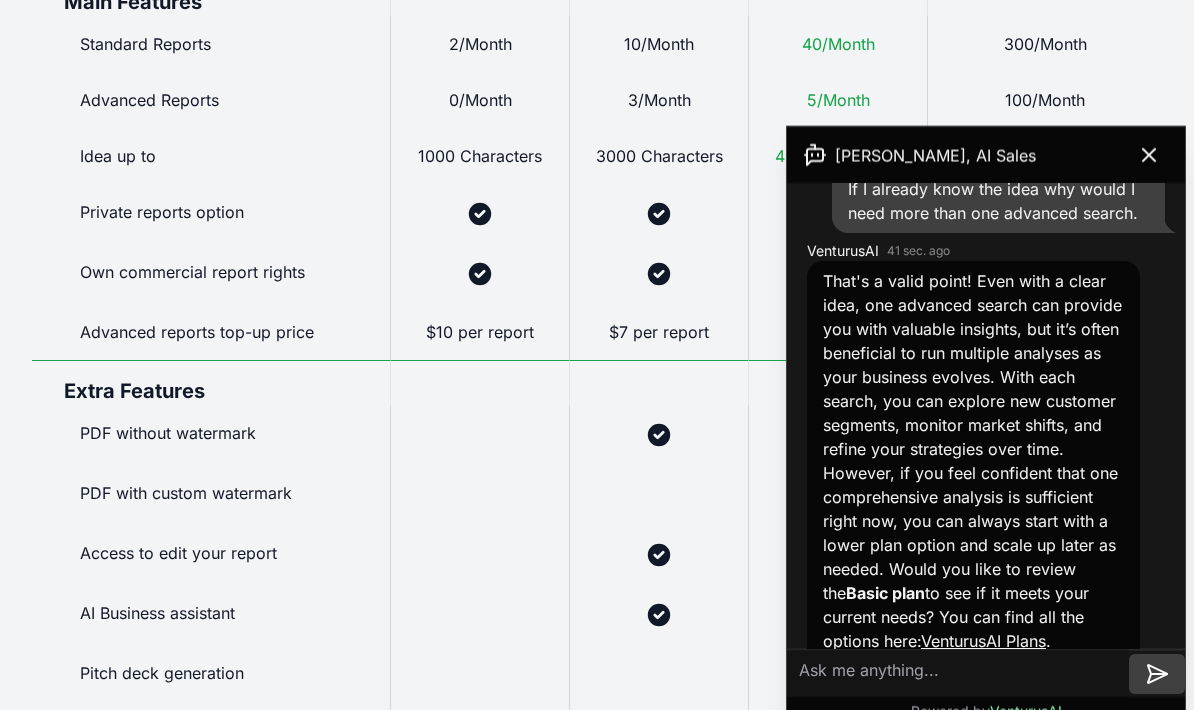 click at bounding box center (958, 674) 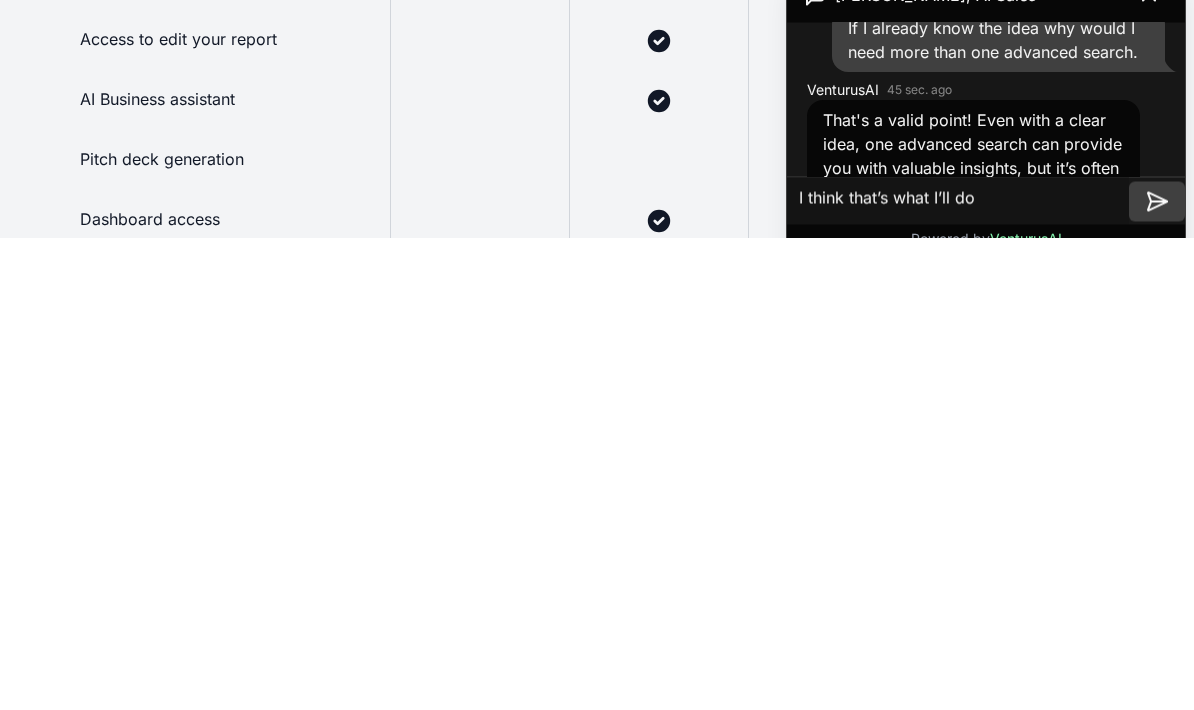 type on "I think that’s what I’ll do" 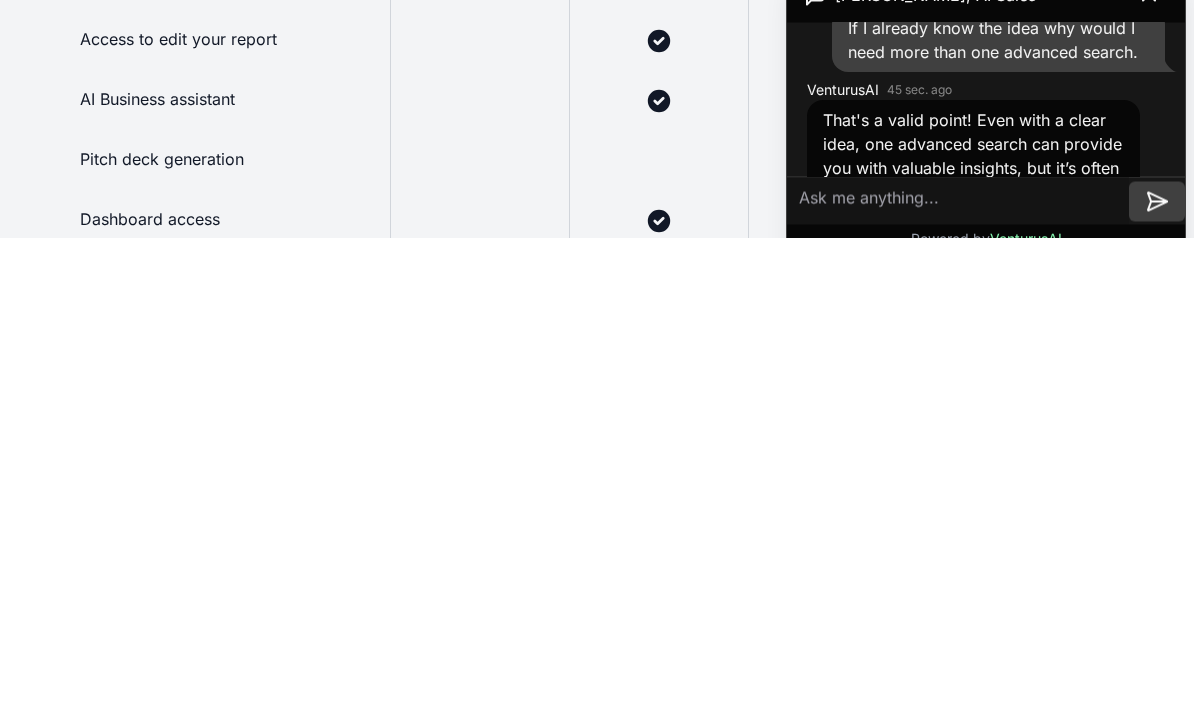 scroll, scrollTop: 1798, scrollLeft: 0, axis: vertical 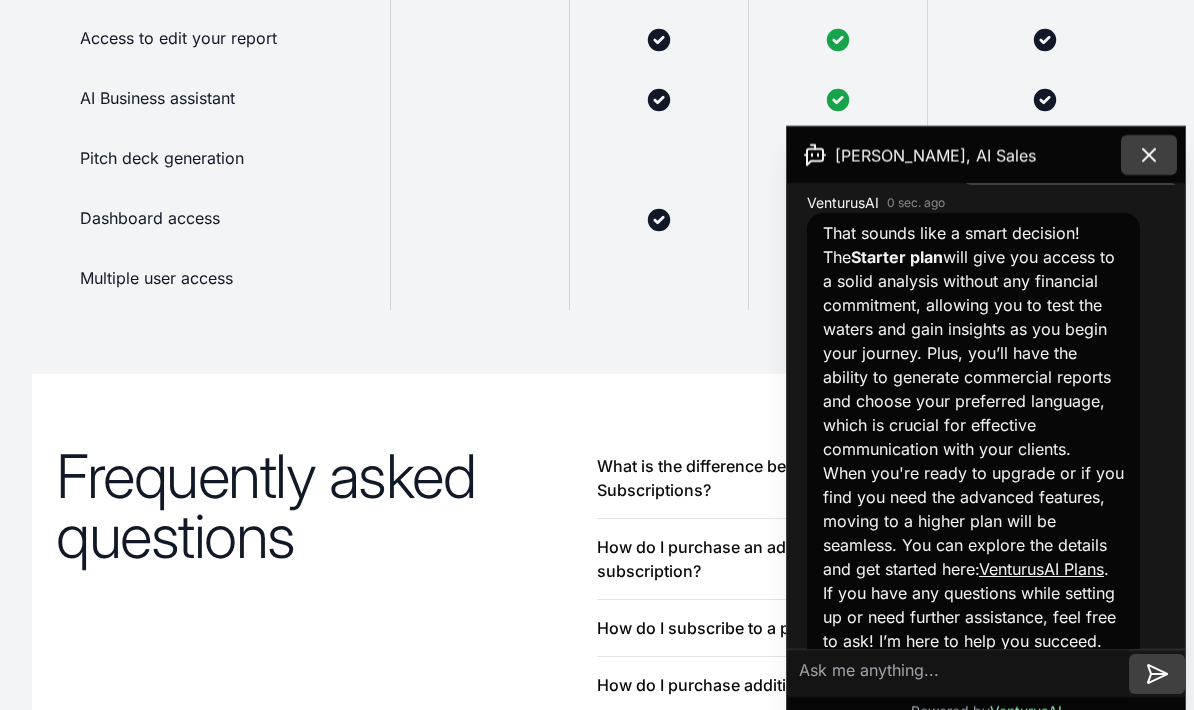 click at bounding box center [1149, 155] 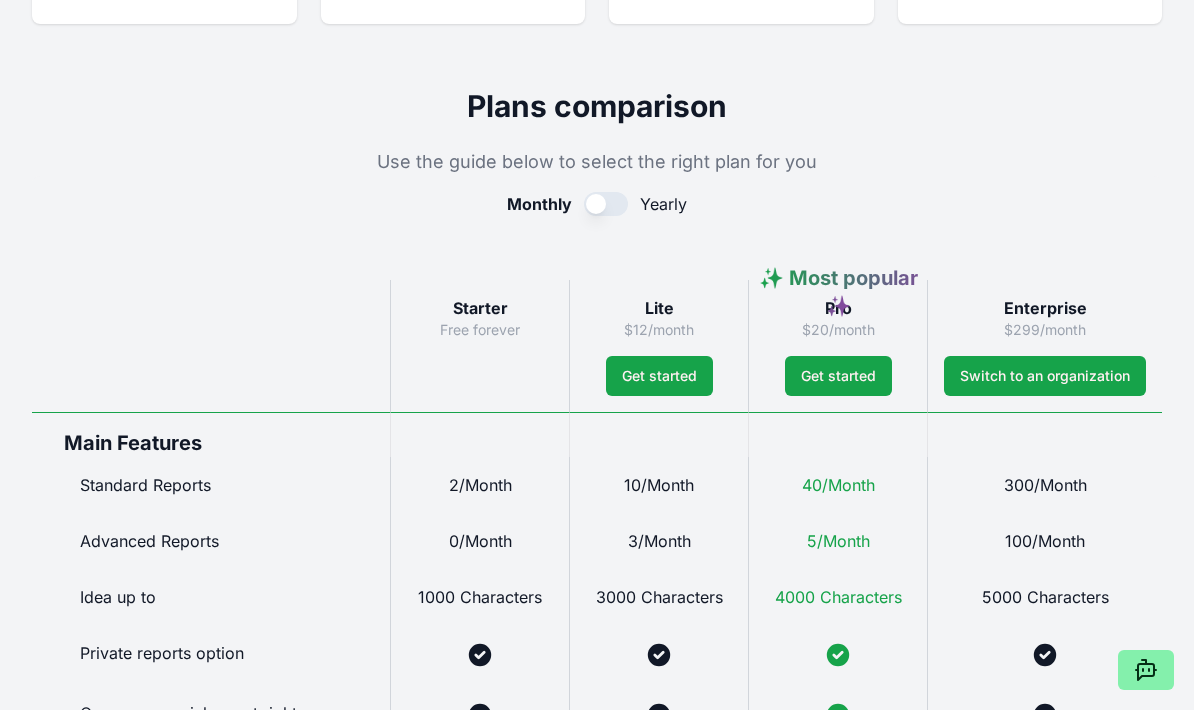 scroll, scrollTop: 842, scrollLeft: 0, axis: vertical 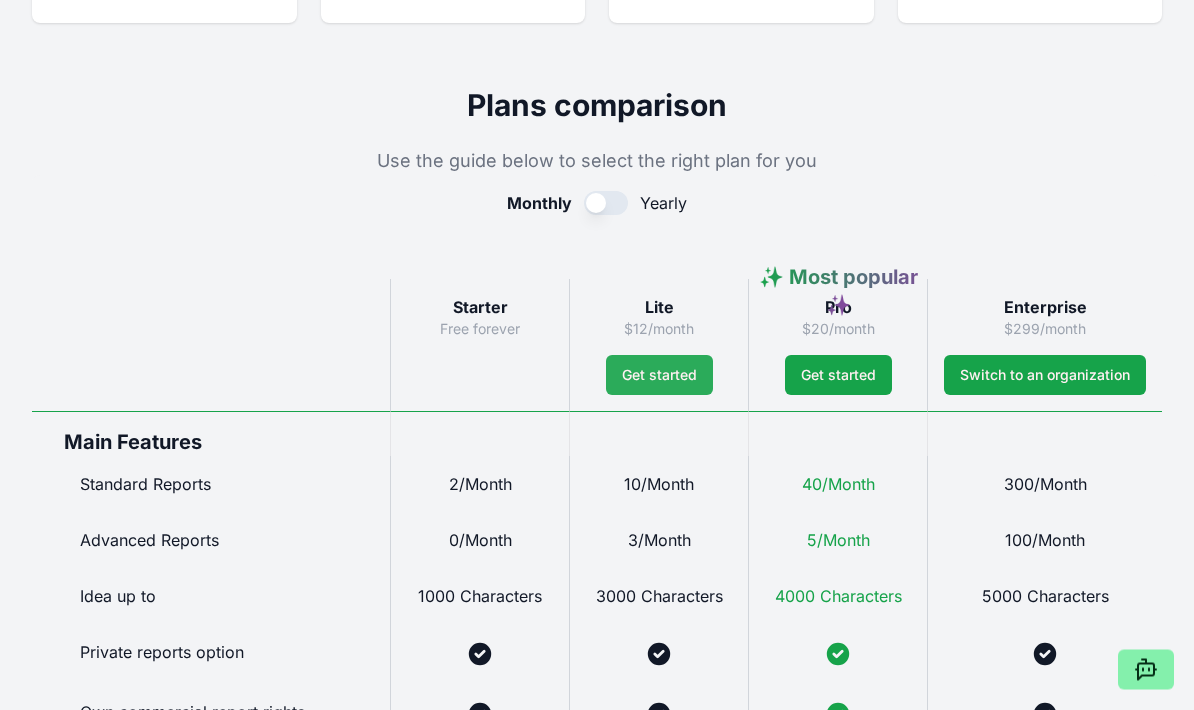 click on "Get started" at bounding box center [659, 376] 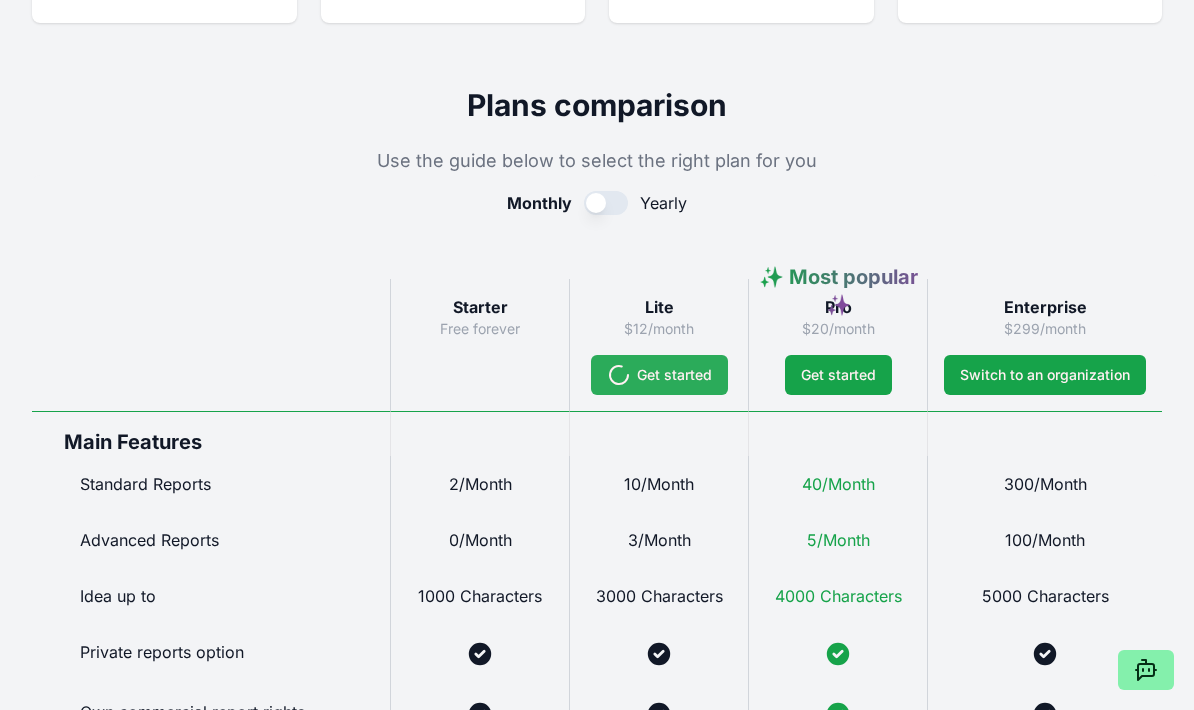 scroll, scrollTop: 923, scrollLeft: 0, axis: vertical 